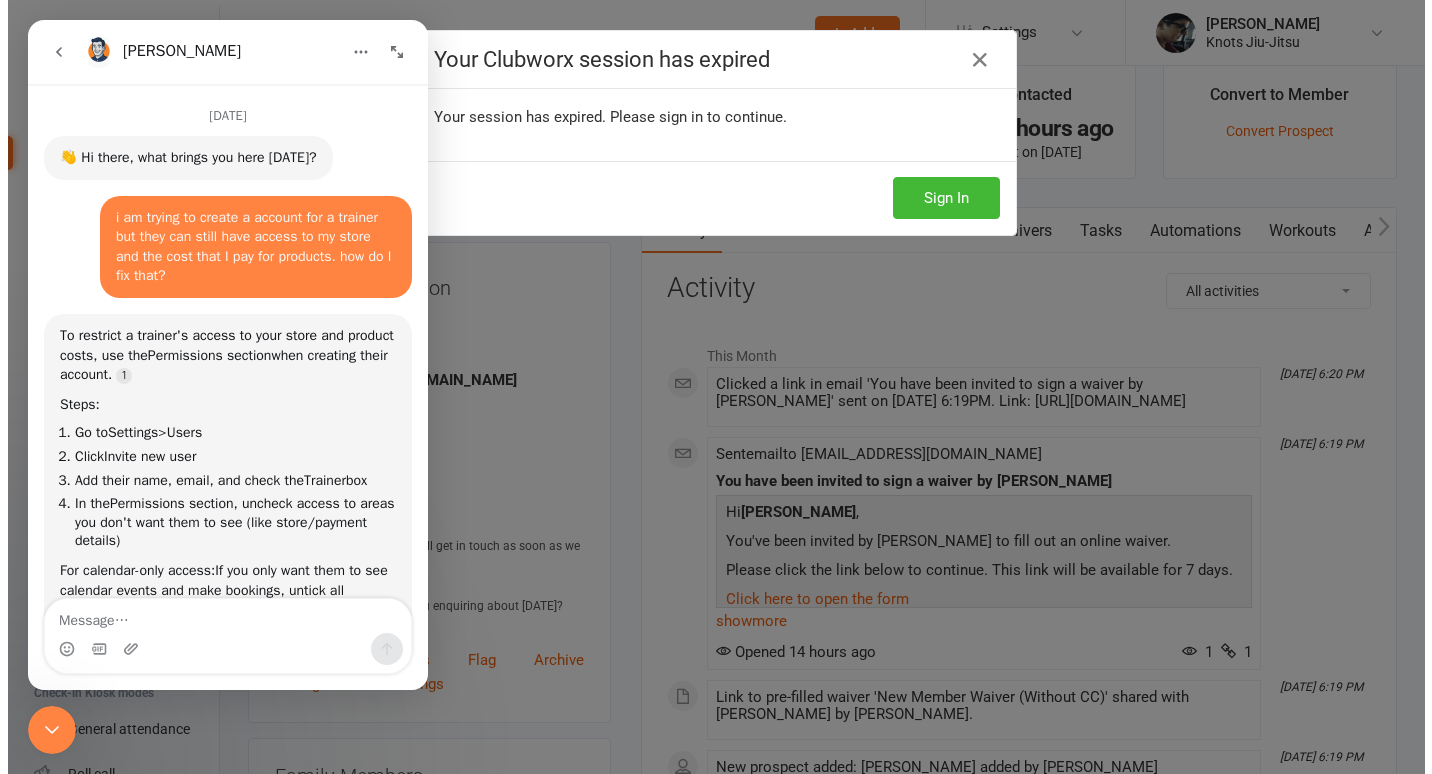 scroll, scrollTop: 7, scrollLeft: 0, axis: vertical 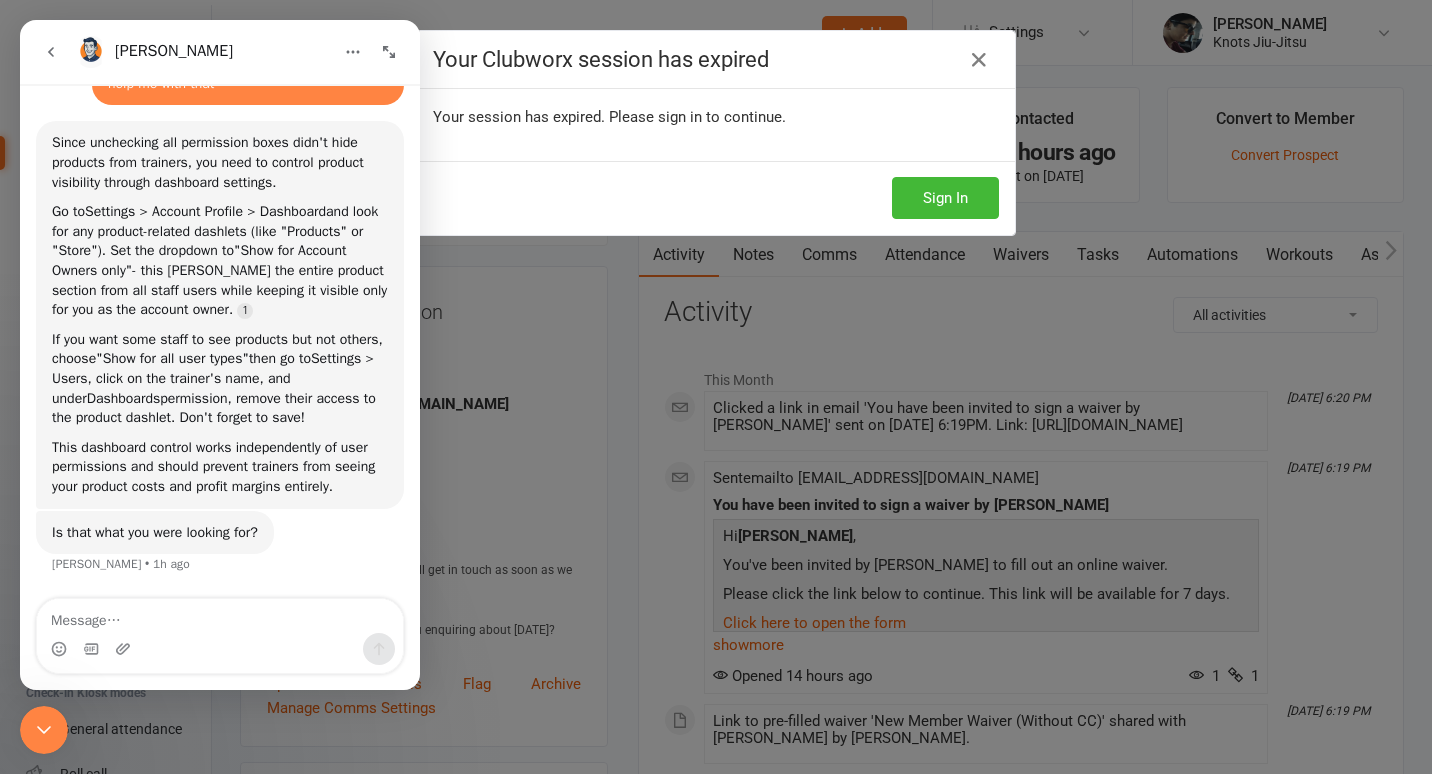click 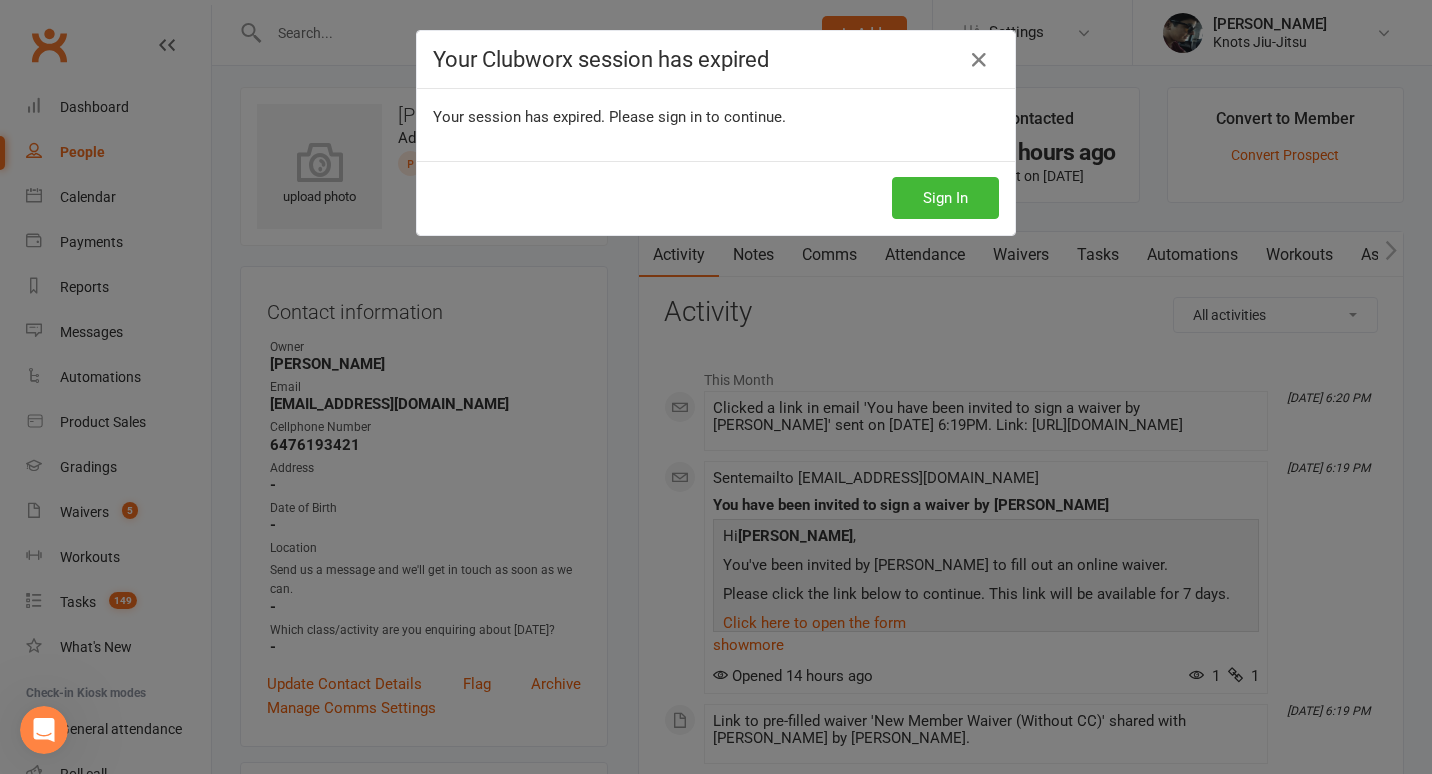 scroll, scrollTop: 0, scrollLeft: 0, axis: both 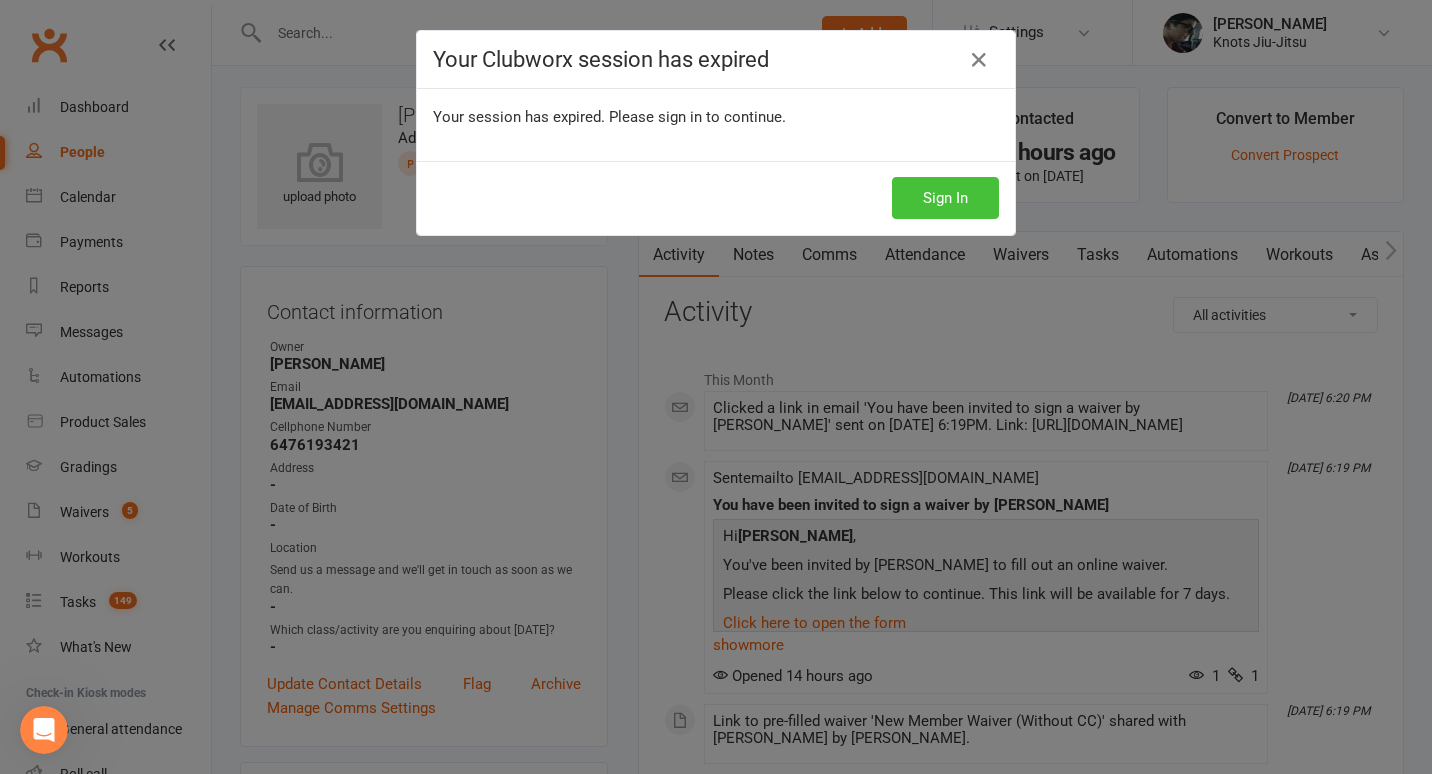 click on "Sign In" at bounding box center (945, 198) 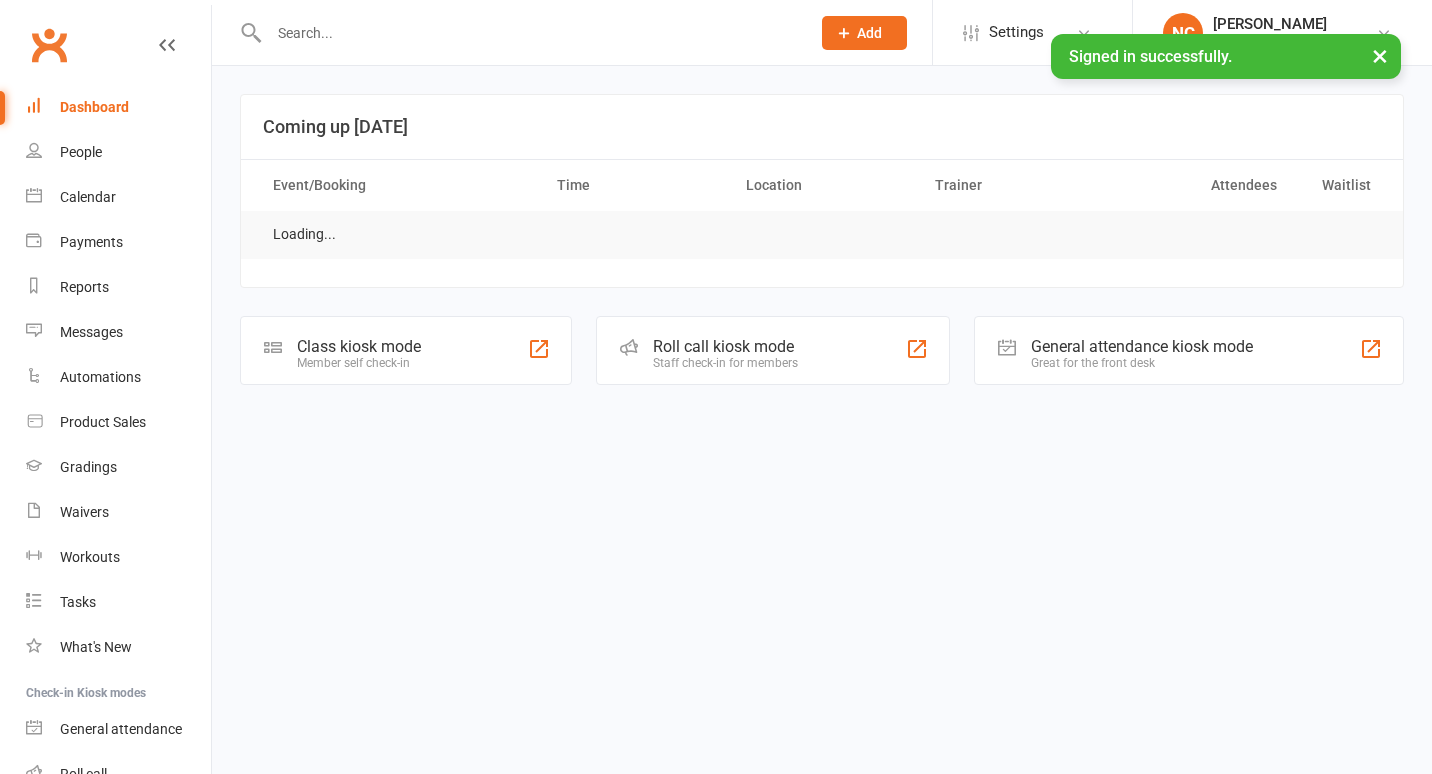 scroll, scrollTop: 0, scrollLeft: 0, axis: both 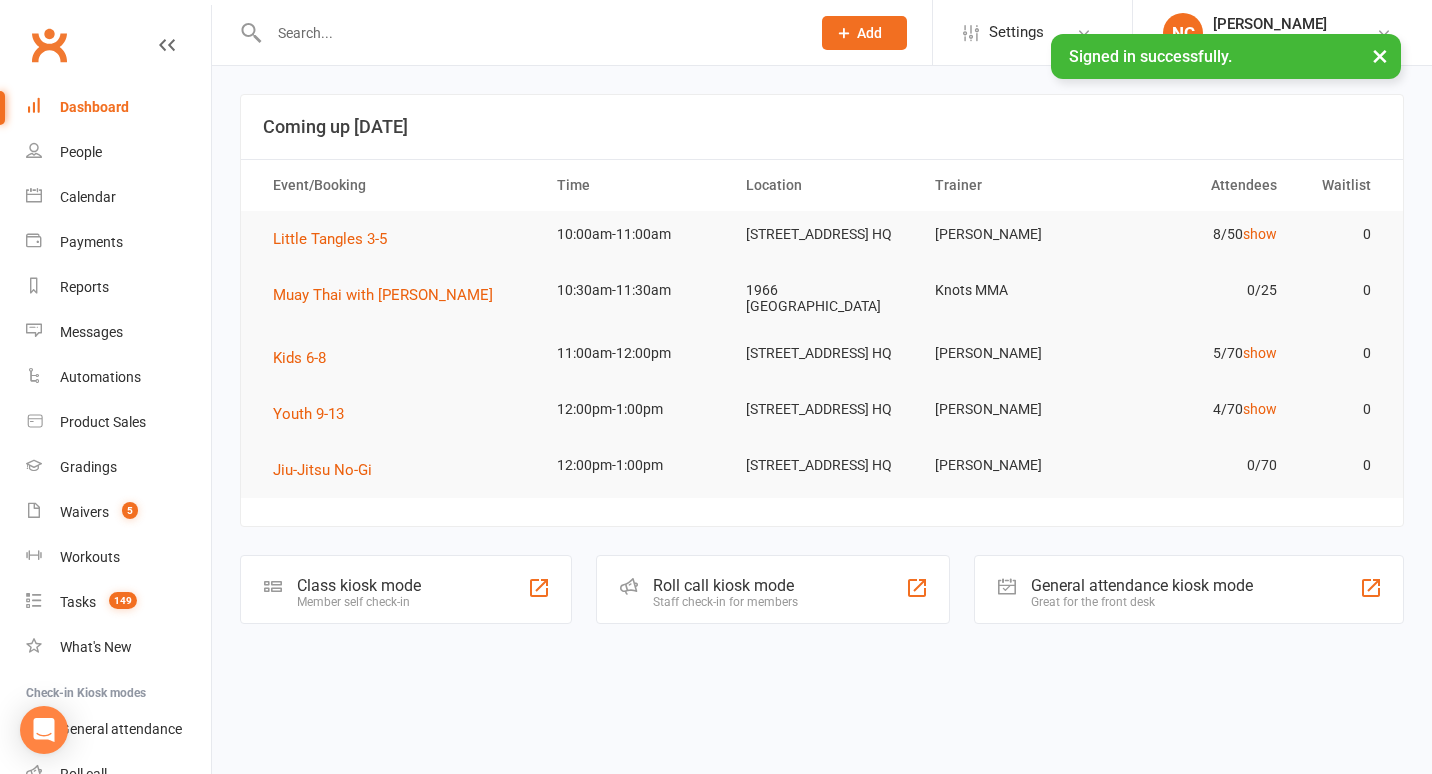 click at bounding box center (529, 33) 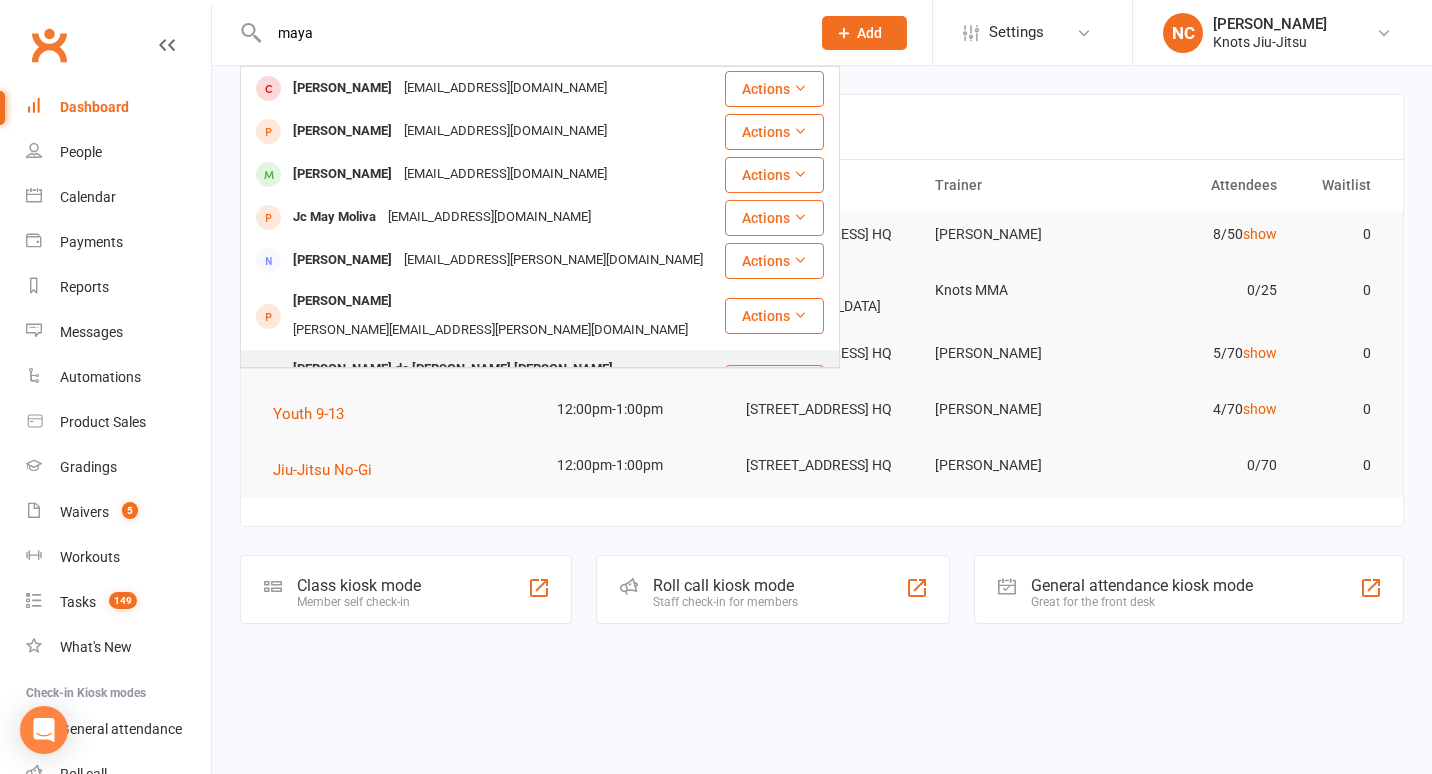 type on "maya" 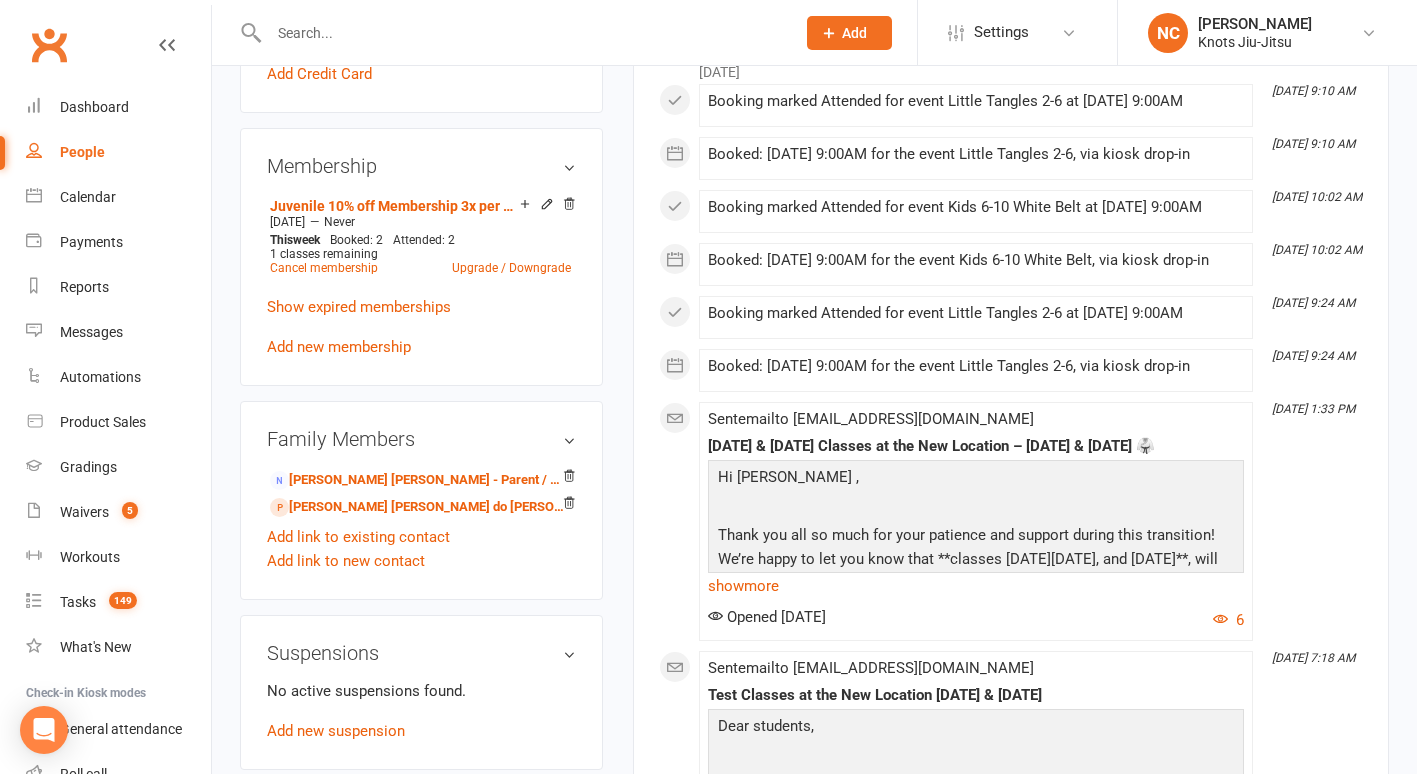 scroll, scrollTop: 960, scrollLeft: 0, axis: vertical 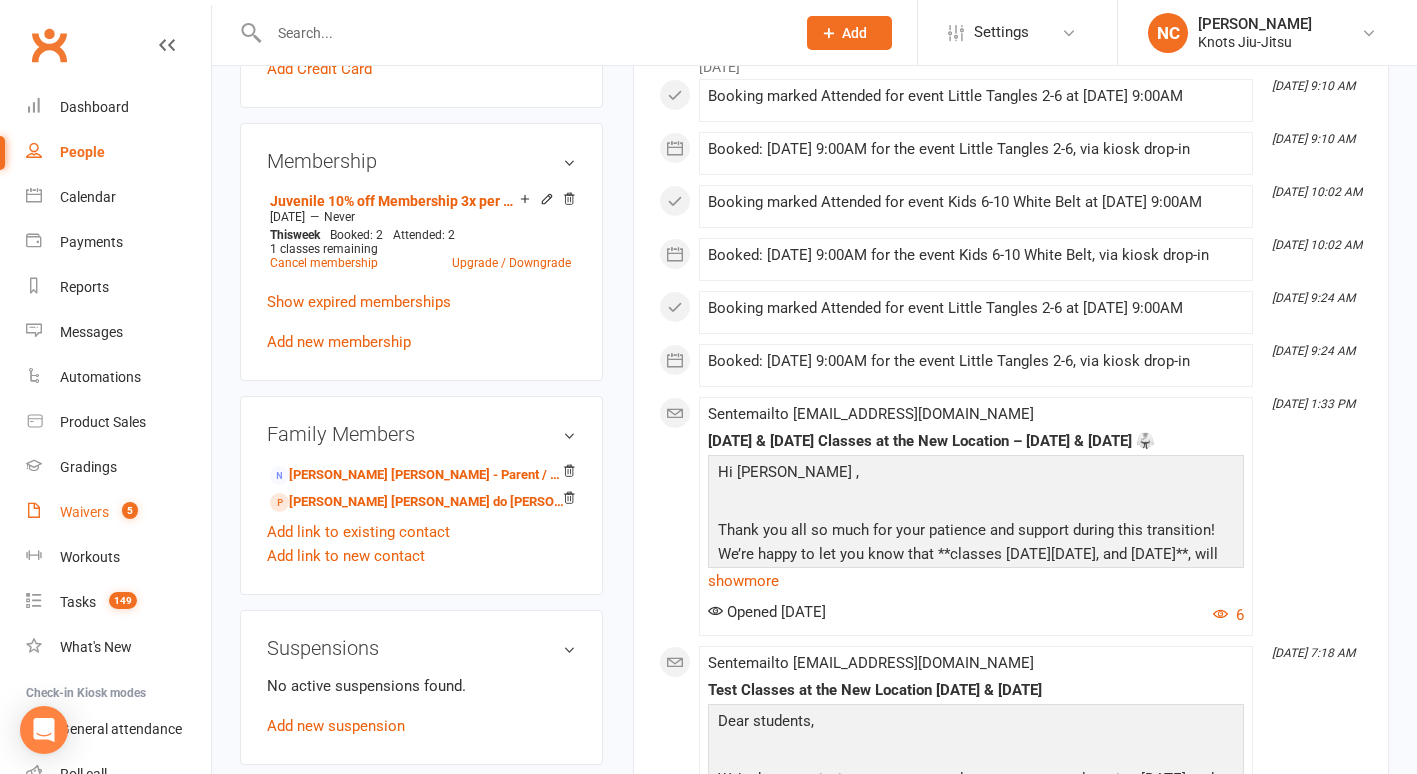 click on "Waivers   5" at bounding box center (118, 512) 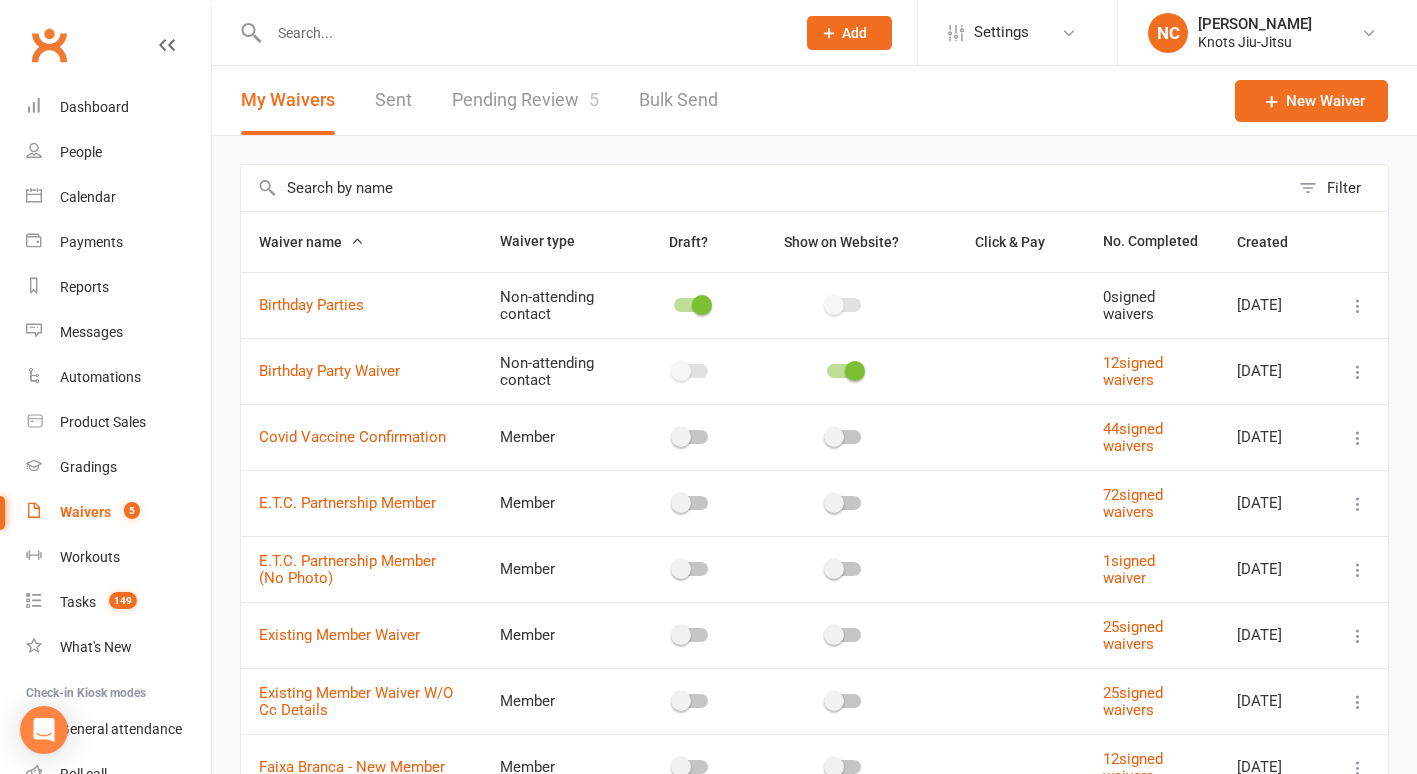 click on "Pending Review 5" at bounding box center [525, 100] 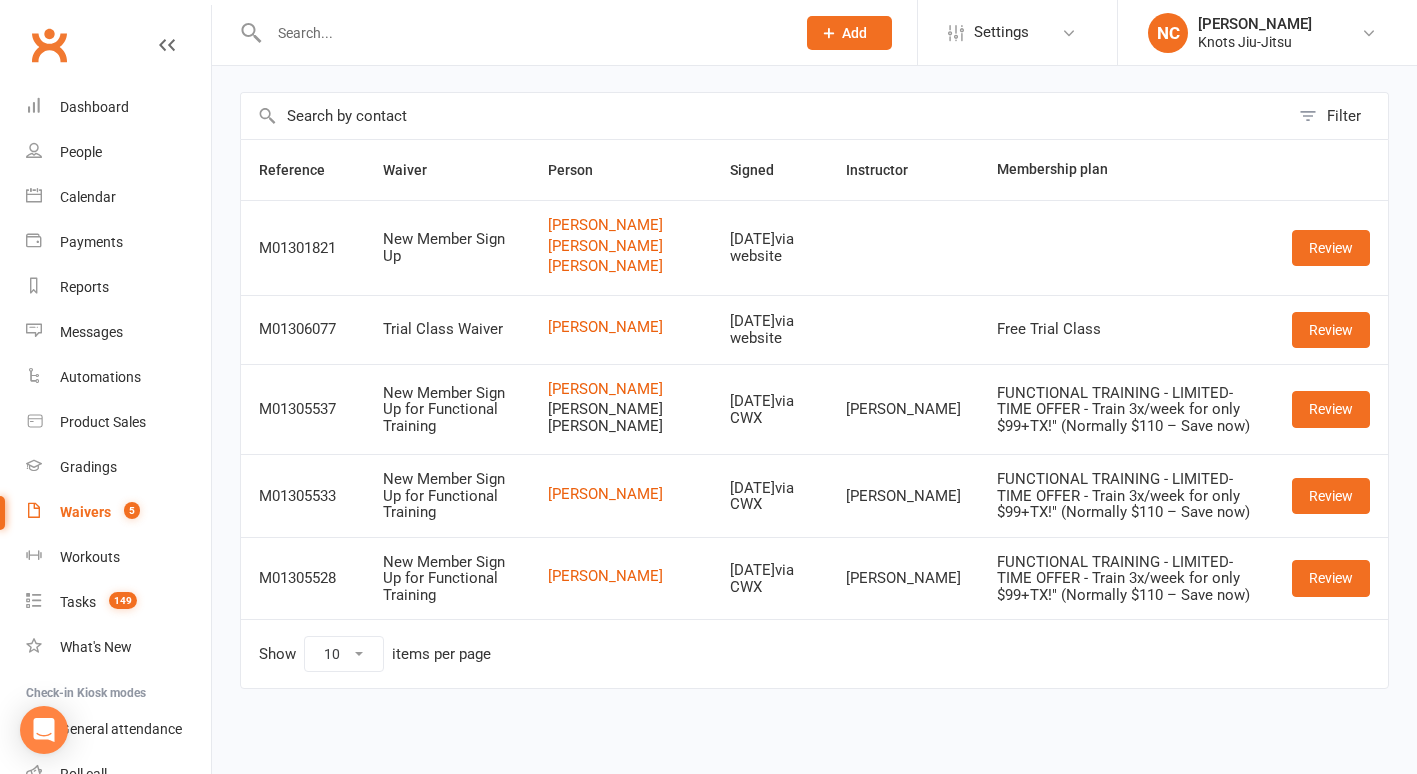 scroll, scrollTop: 0, scrollLeft: 0, axis: both 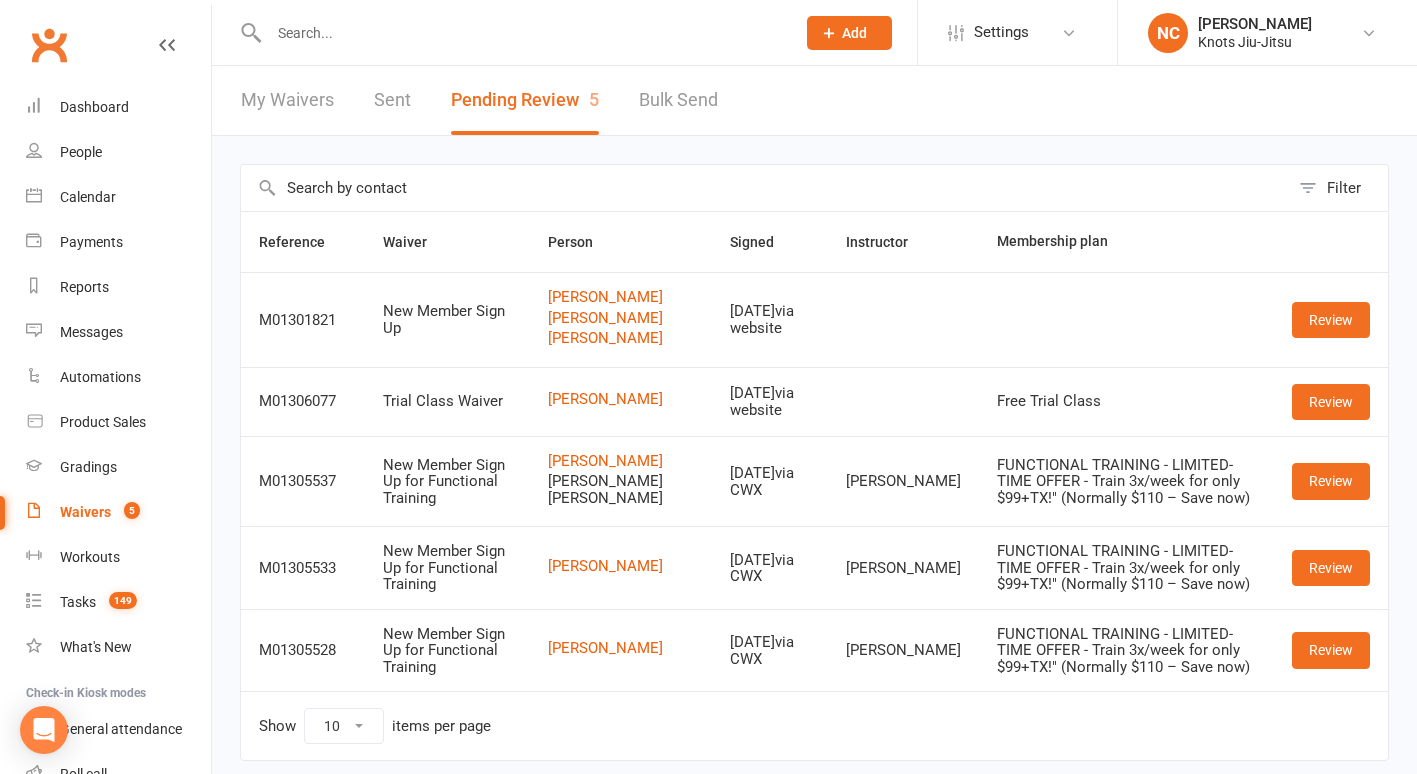 click at bounding box center [522, 33] 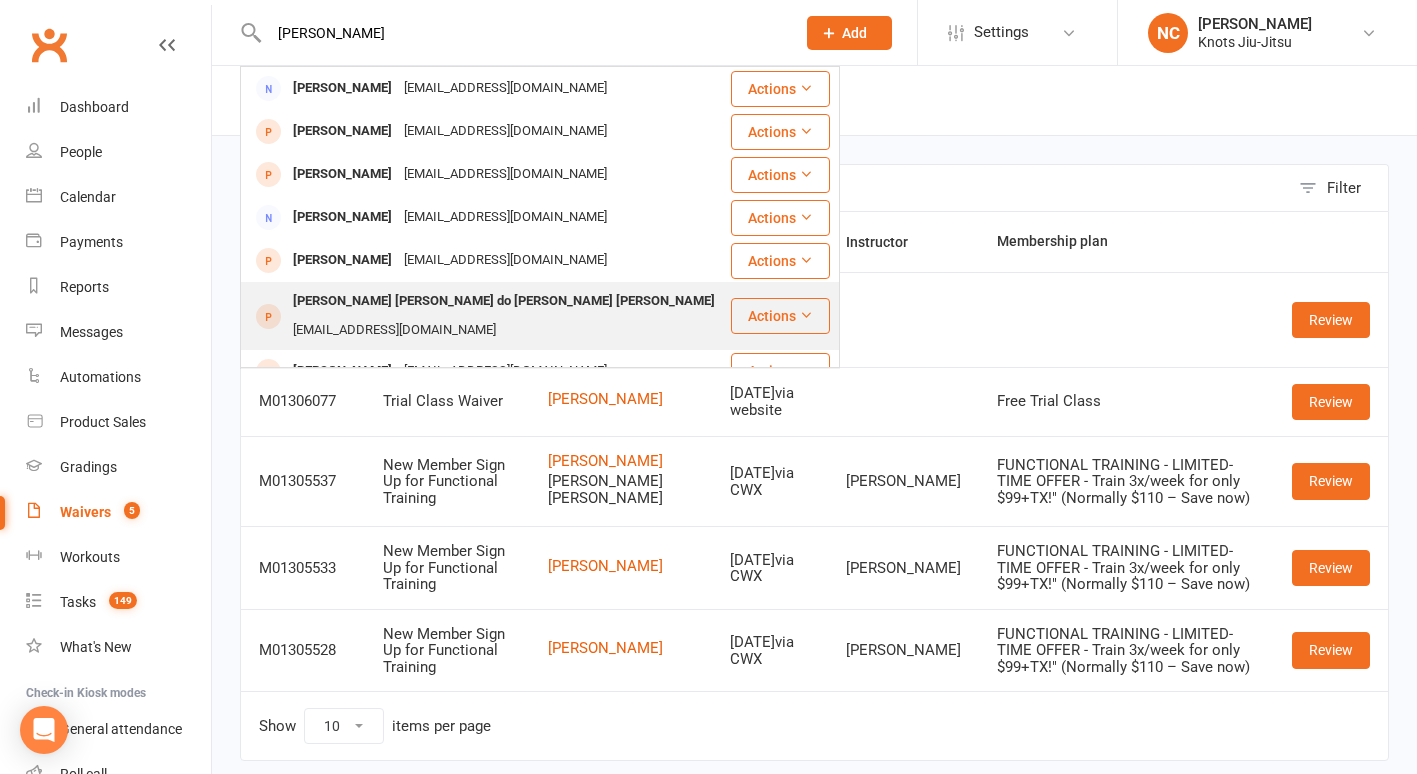 type on "[PERSON_NAME]" 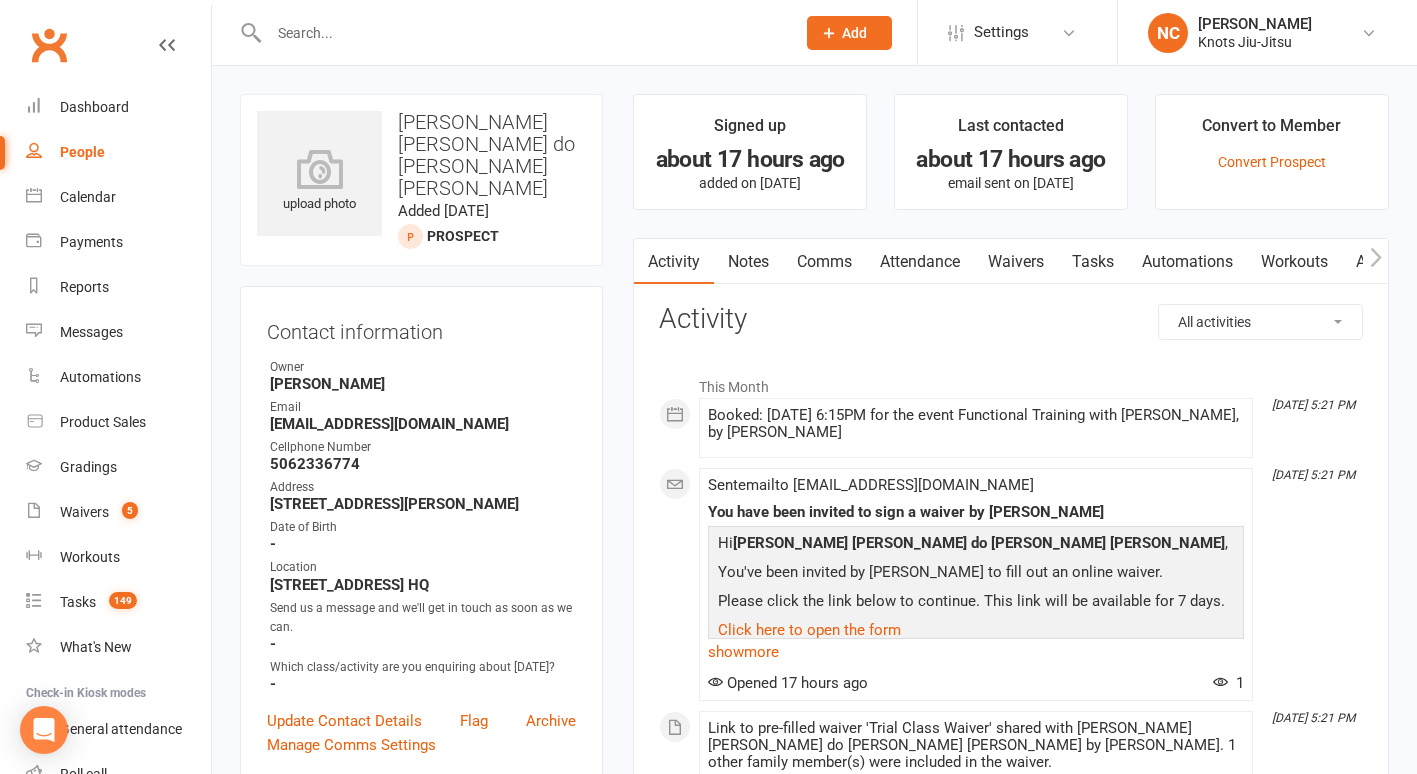 click on "Waivers" at bounding box center [1016, 262] 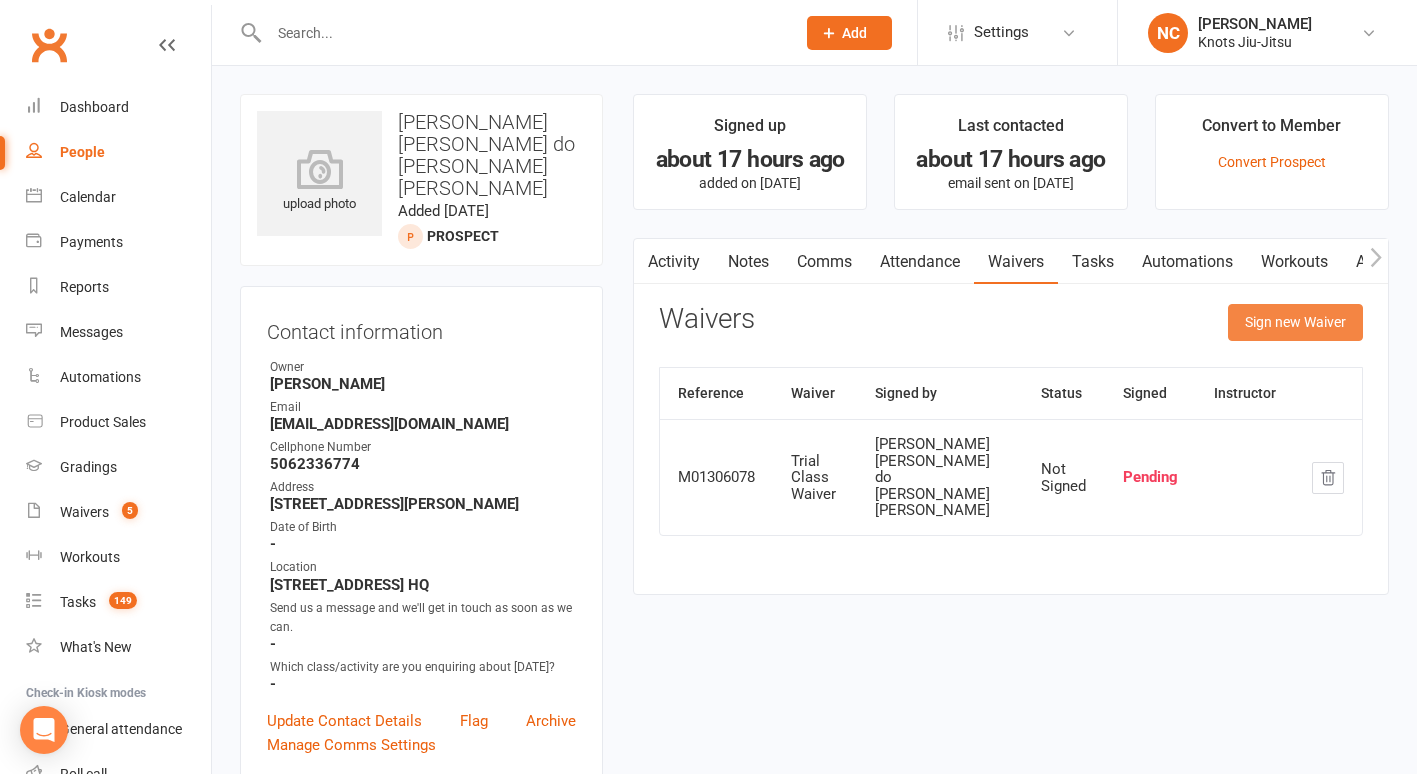 click on "Sign new Waiver" at bounding box center [1295, 322] 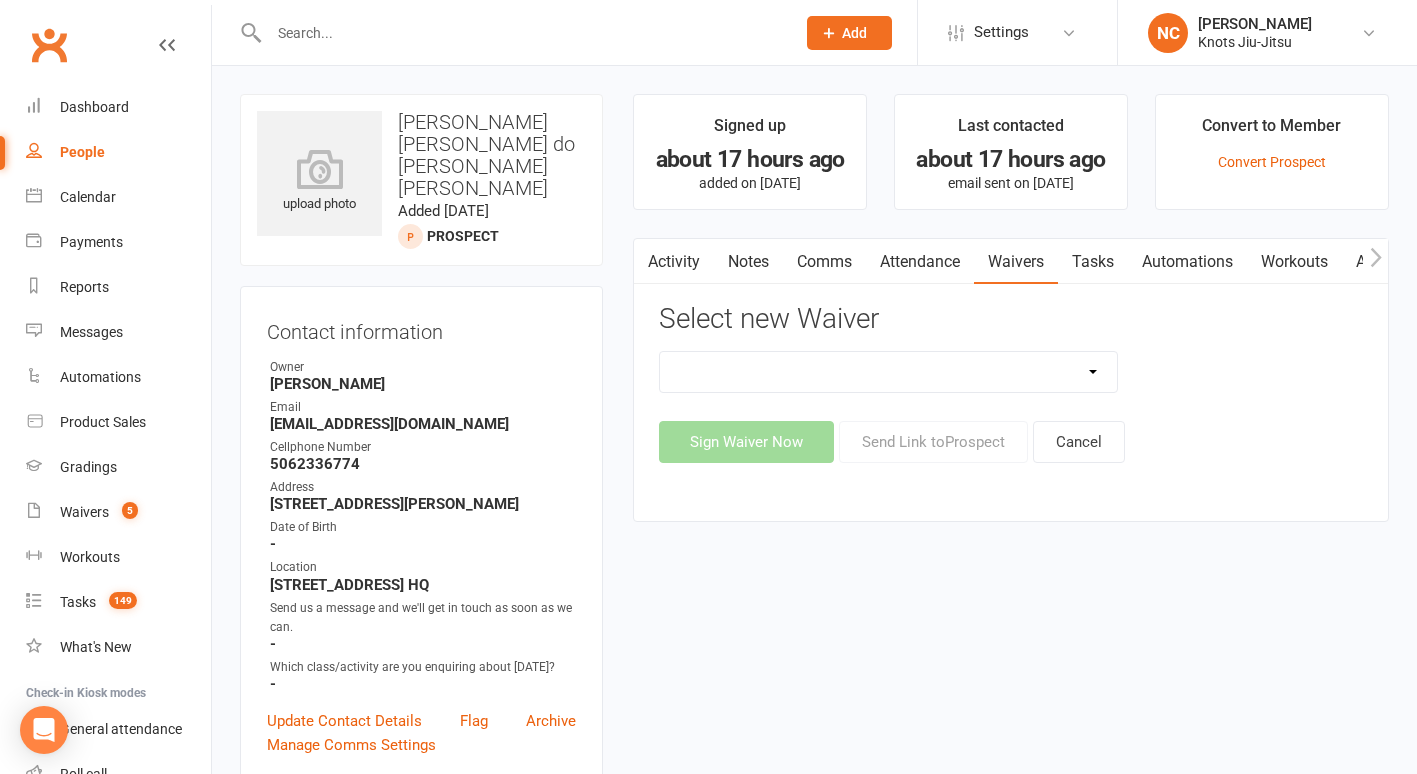 click on "Covid Vaccine Confirmation E.T.C. Partnership Member E.T.C. Partnership Member (No Photo) Existing Member Waiver Existing Member Waiver W/O Cc Details Faixa Branca - New Member Faixa Branca Trial Class Family Member Sign-Up New Member (No Photo) New Member Sign Up New Member Sign Up for Functional Training New Member Sign Up for Muay Thai New Member Waiver (Without CC) Permission To Use Credit Card Trial Class Waiver" at bounding box center [888, 372] 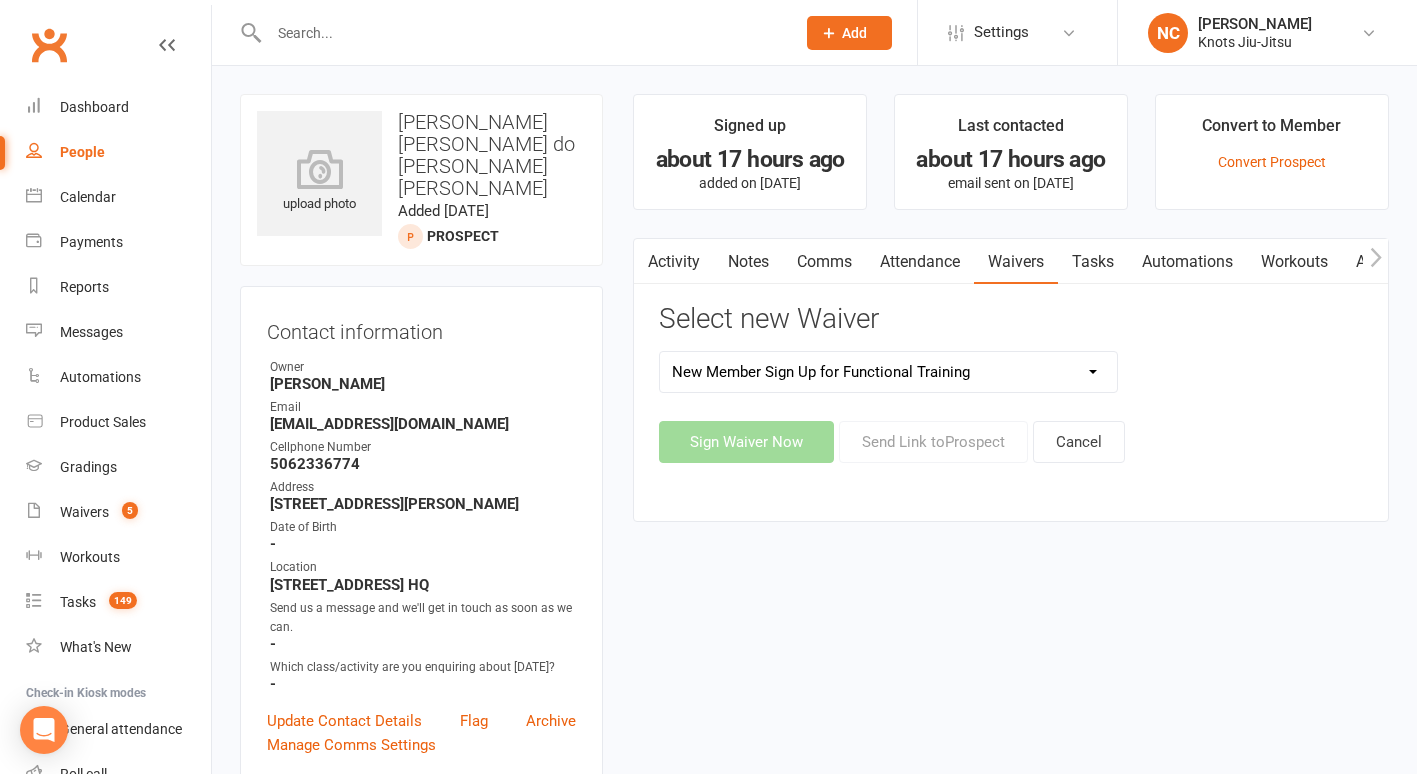 click on "Covid Vaccine Confirmation E.T.C. Partnership Member E.T.C. Partnership Member (No Photo) Existing Member Waiver Existing Member Waiver W/O Cc Details Faixa Branca - New Member Faixa Branca Trial Class Family Member Sign-Up New Member (No Photo) New Member Sign Up New Member Sign Up for Functional Training New Member Sign Up for Muay Thai New Member Waiver (Without CC) Permission To Use Credit Card Trial Class Waiver" at bounding box center (888, 372) 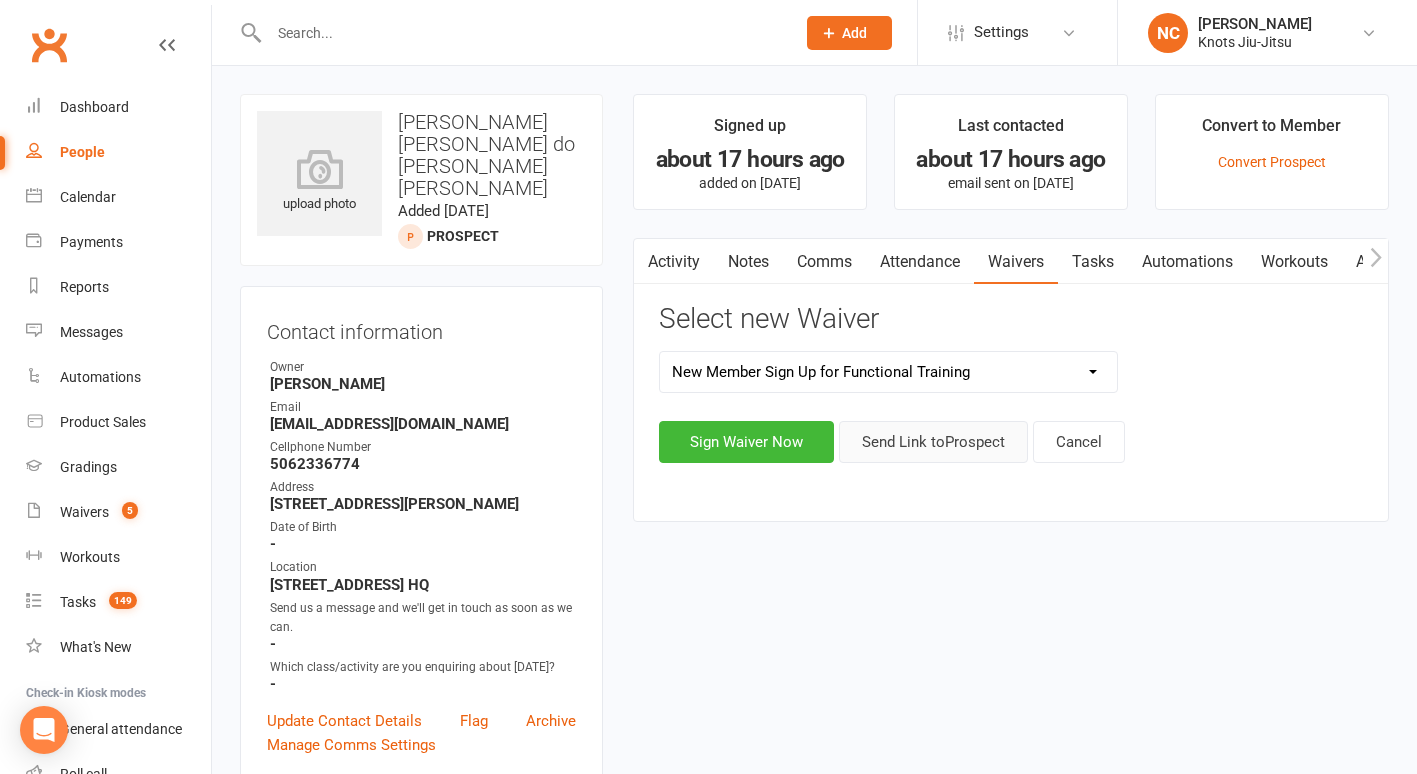 click on "Send Link to  Prospect" at bounding box center (933, 442) 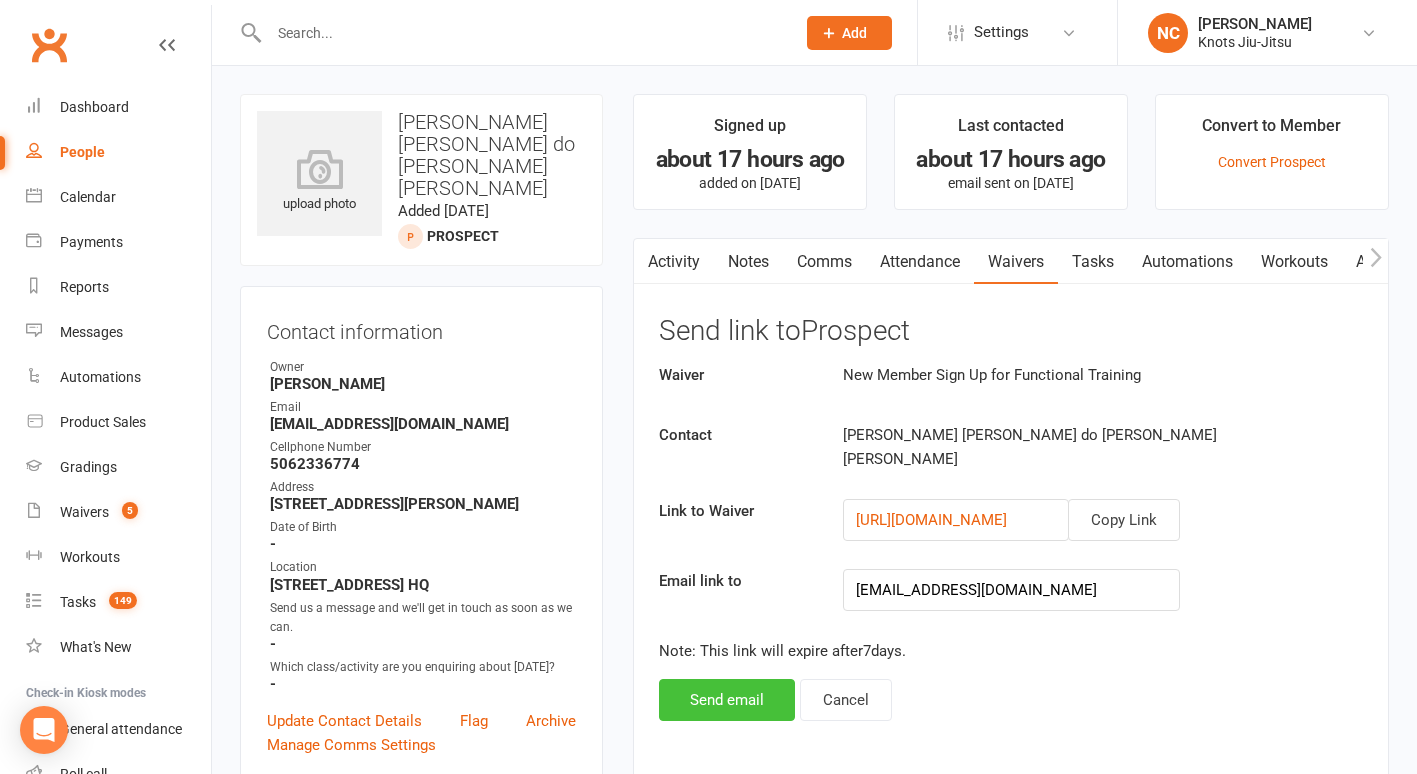 click on "Send email" at bounding box center (727, 700) 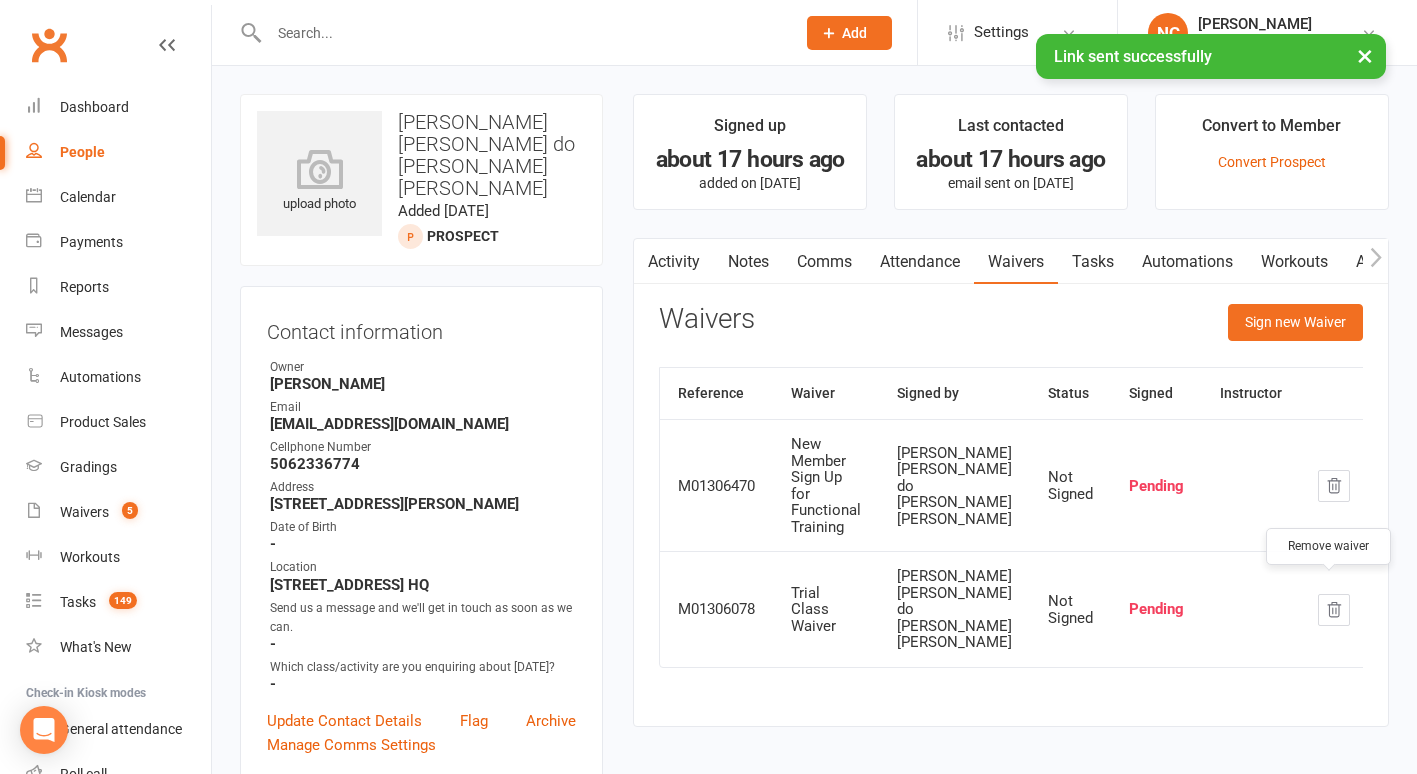 click at bounding box center (1334, 610) 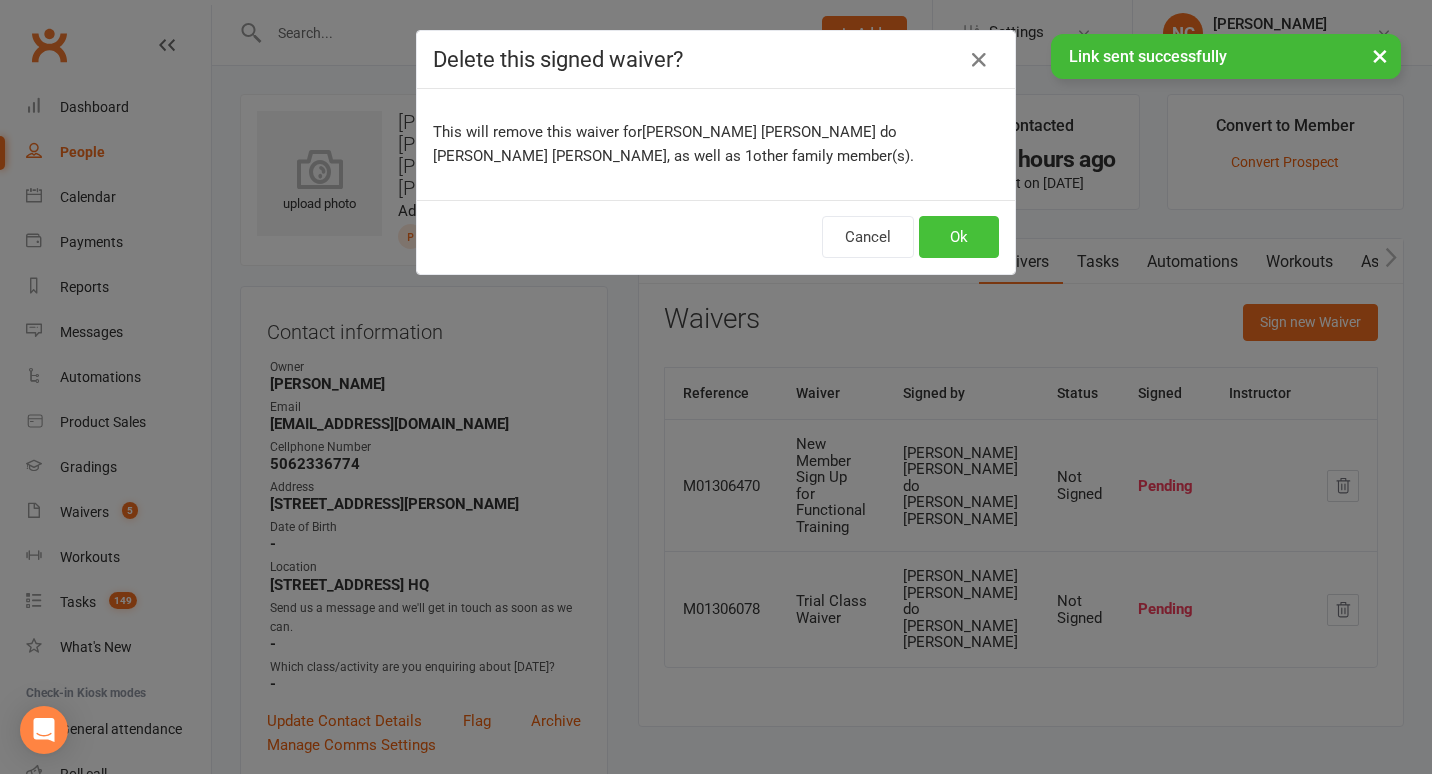click on "Ok" at bounding box center (959, 237) 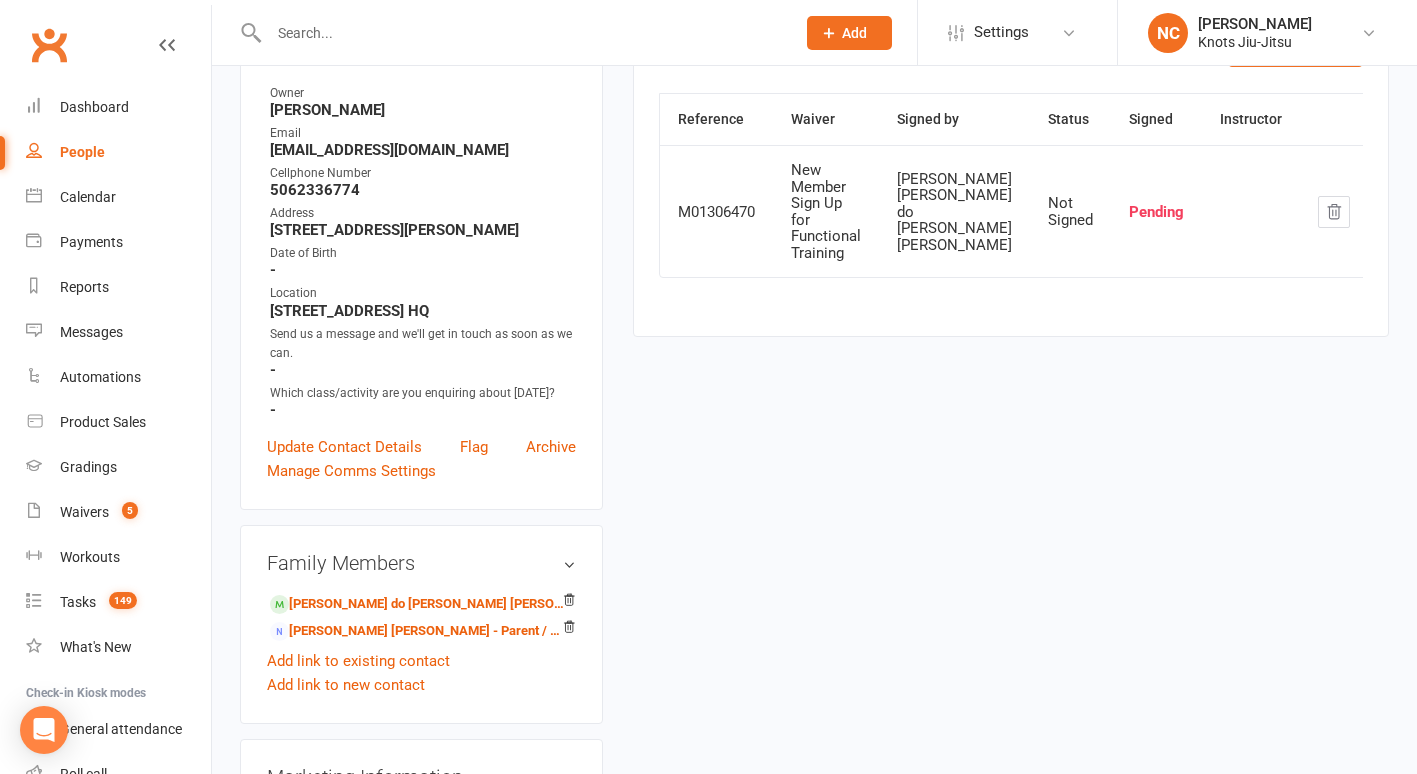 scroll, scrollTop: 0, scrollLeft: 0, axis: both 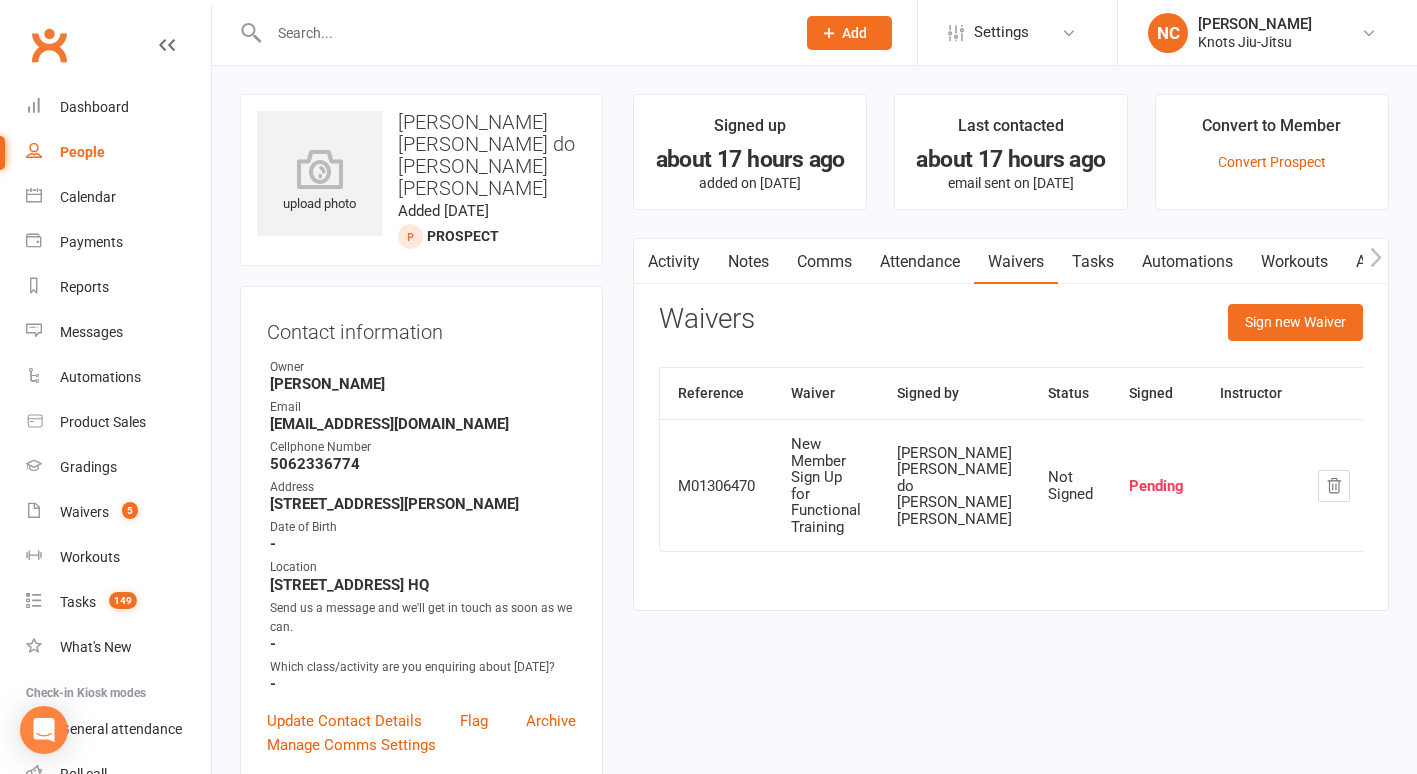 click on "People" at bounding box center (118, 152) 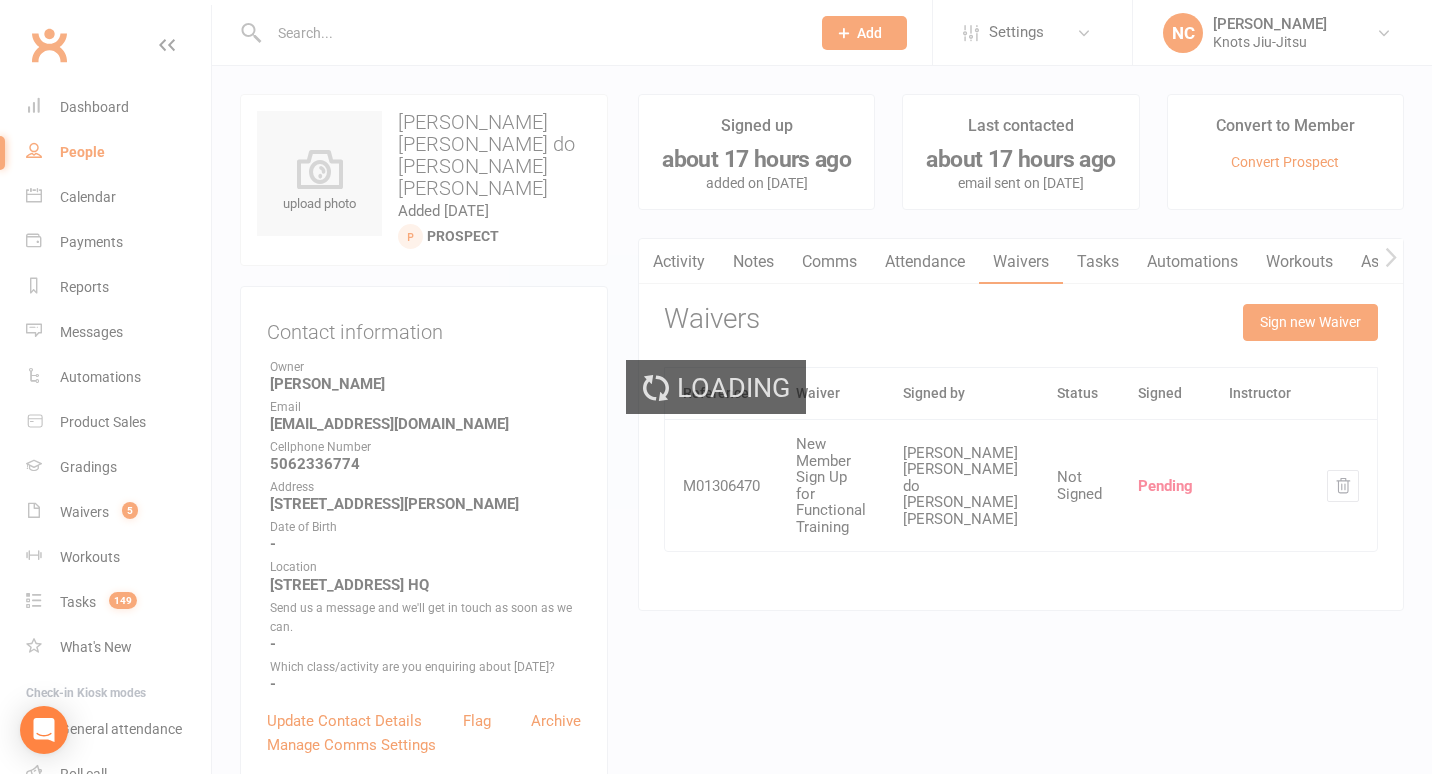 select on "100" 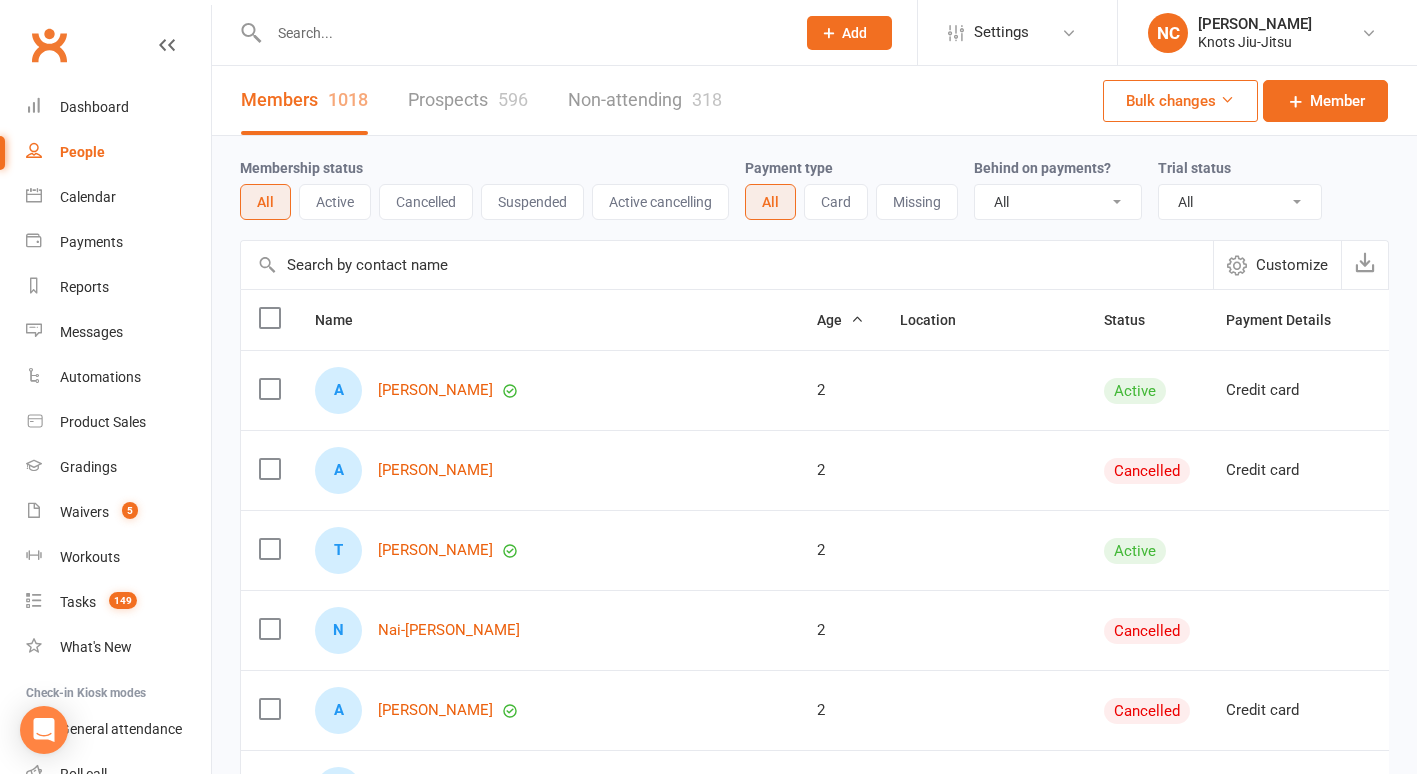 click on "Prospects 596" at bounding box center (468, 100) 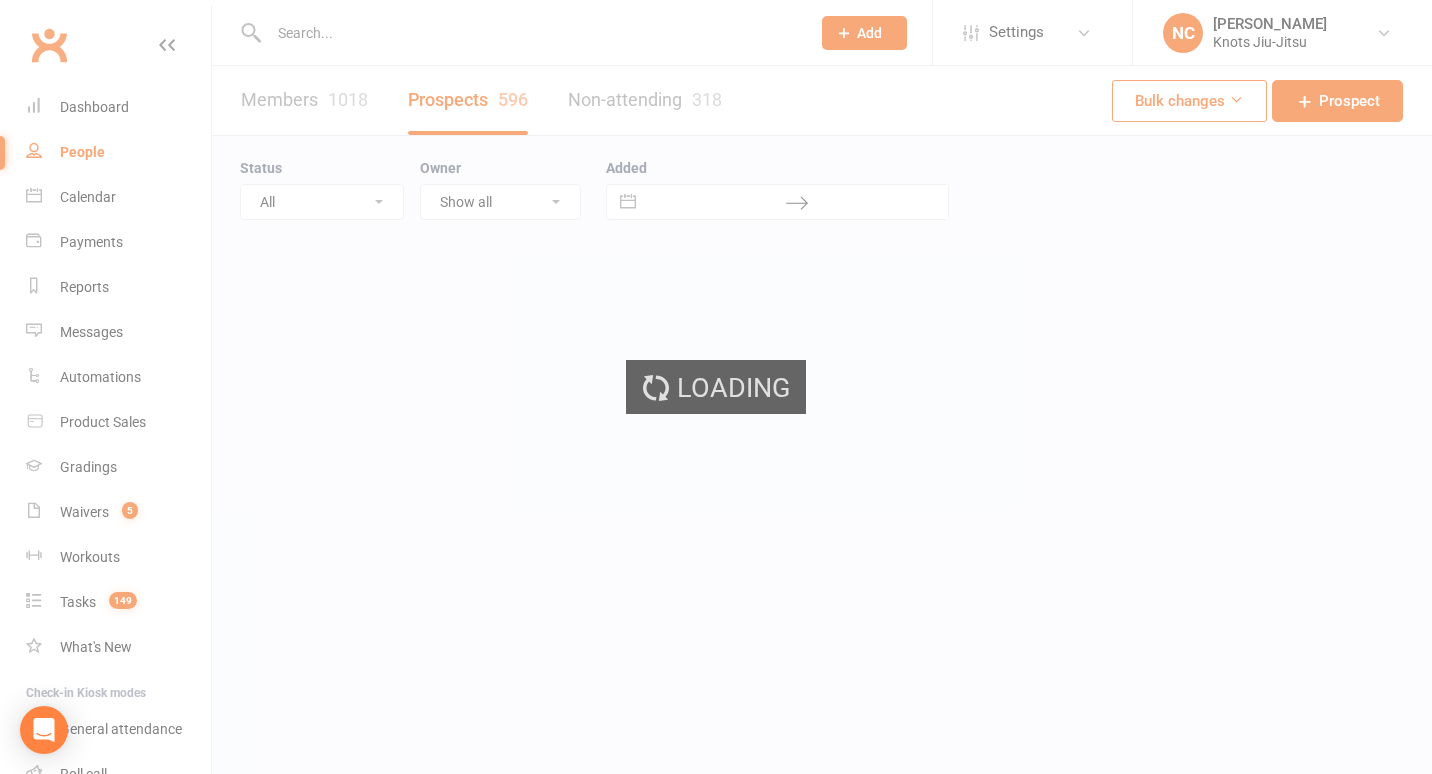 select on "100" 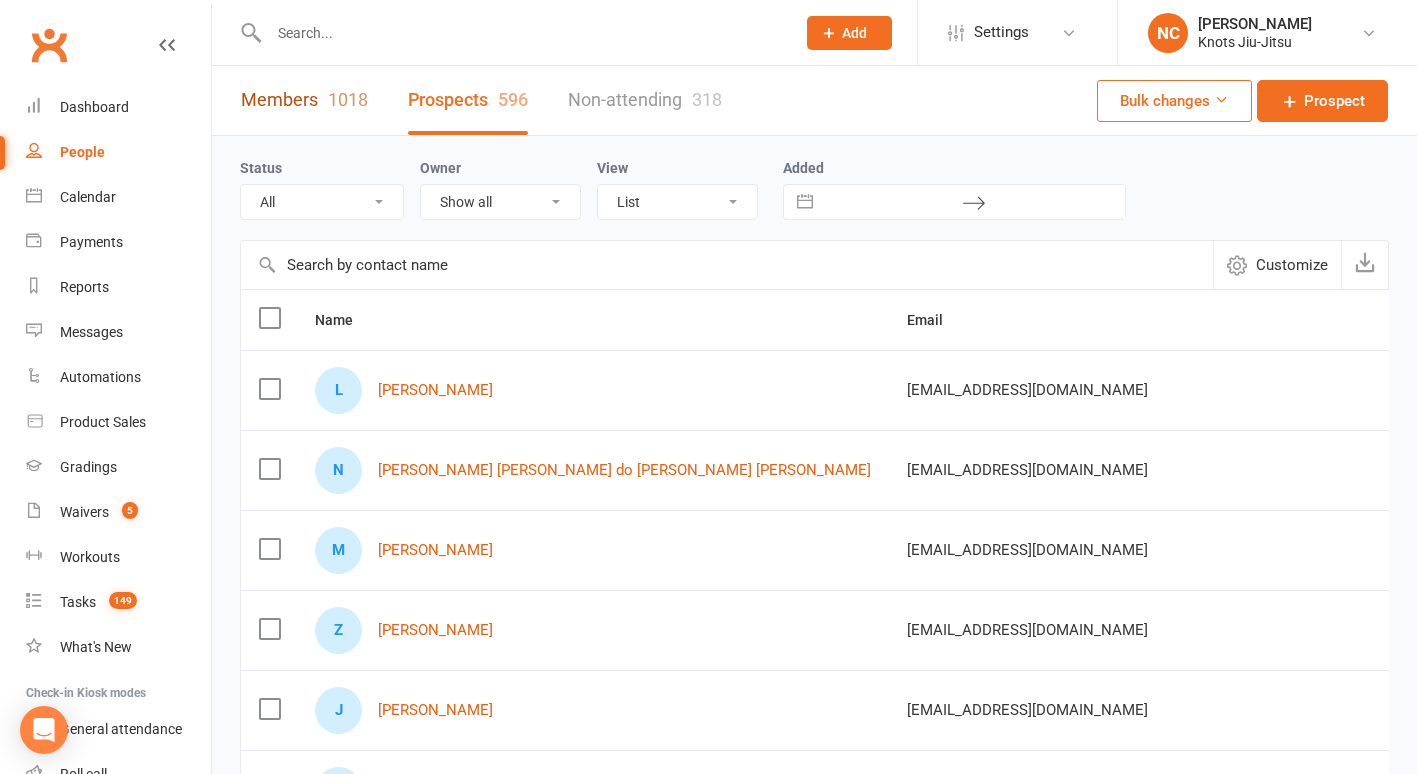 click on "Members 1018" at bounding box center [304, 100] 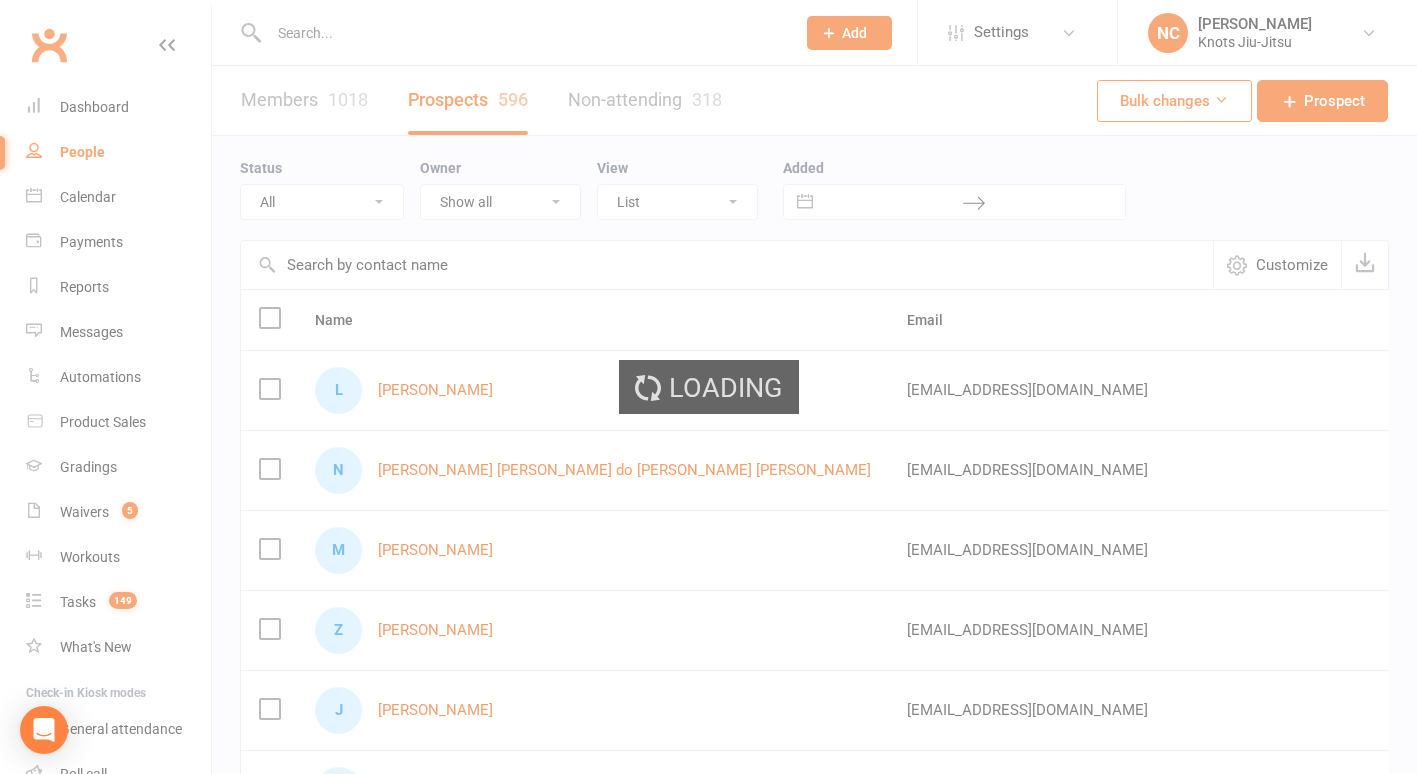 select on "100" 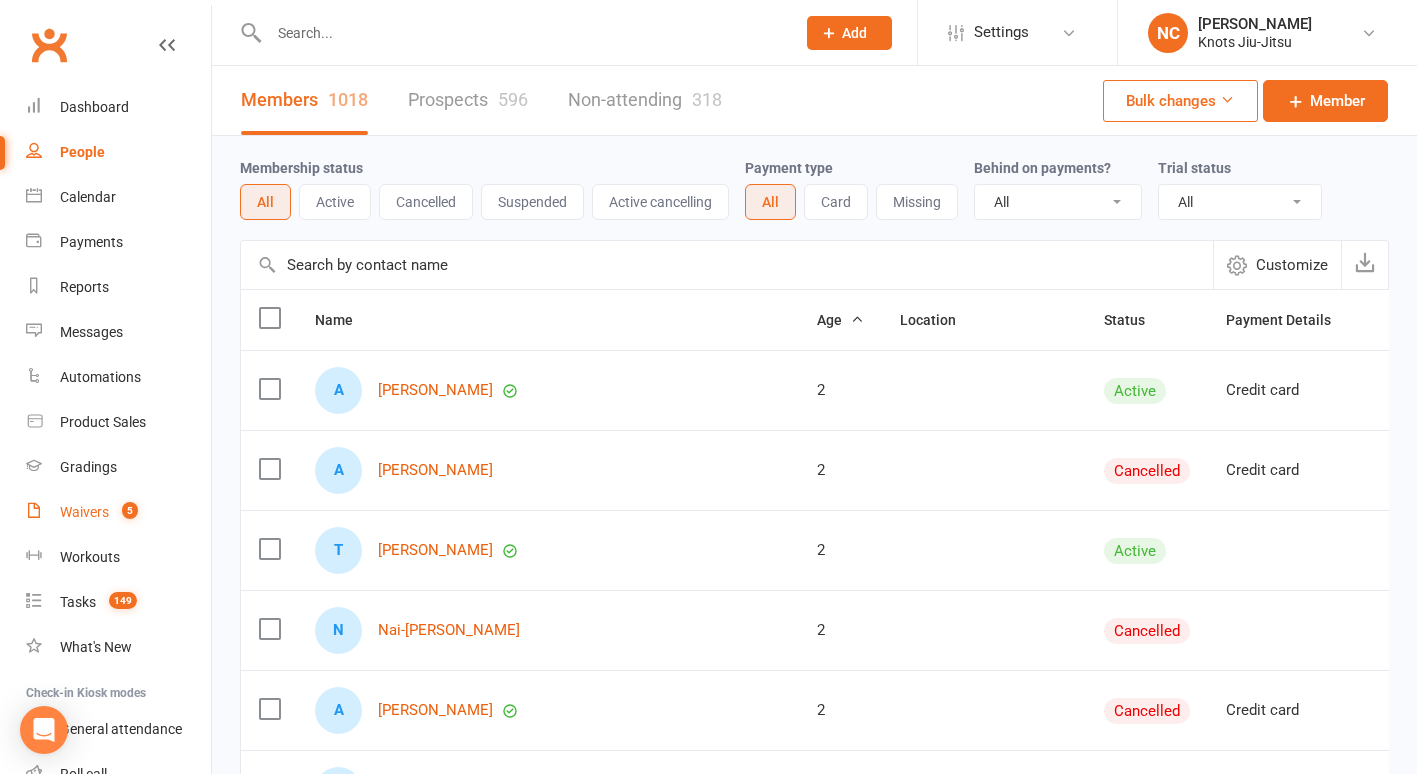 click on "Waivers   5" at bounding box center [118, 512] 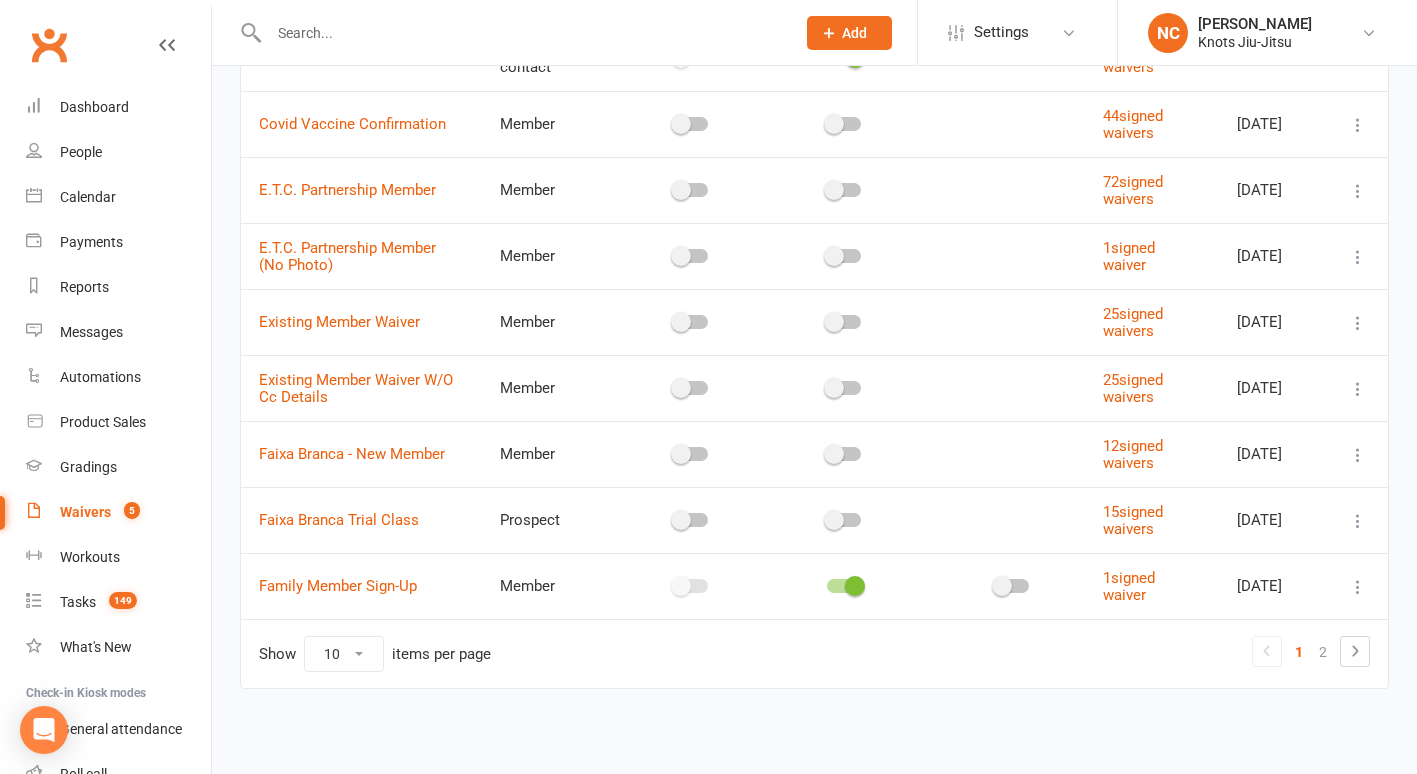 scroll, scrollTop: 0, scrollLeft: 0, axis: both 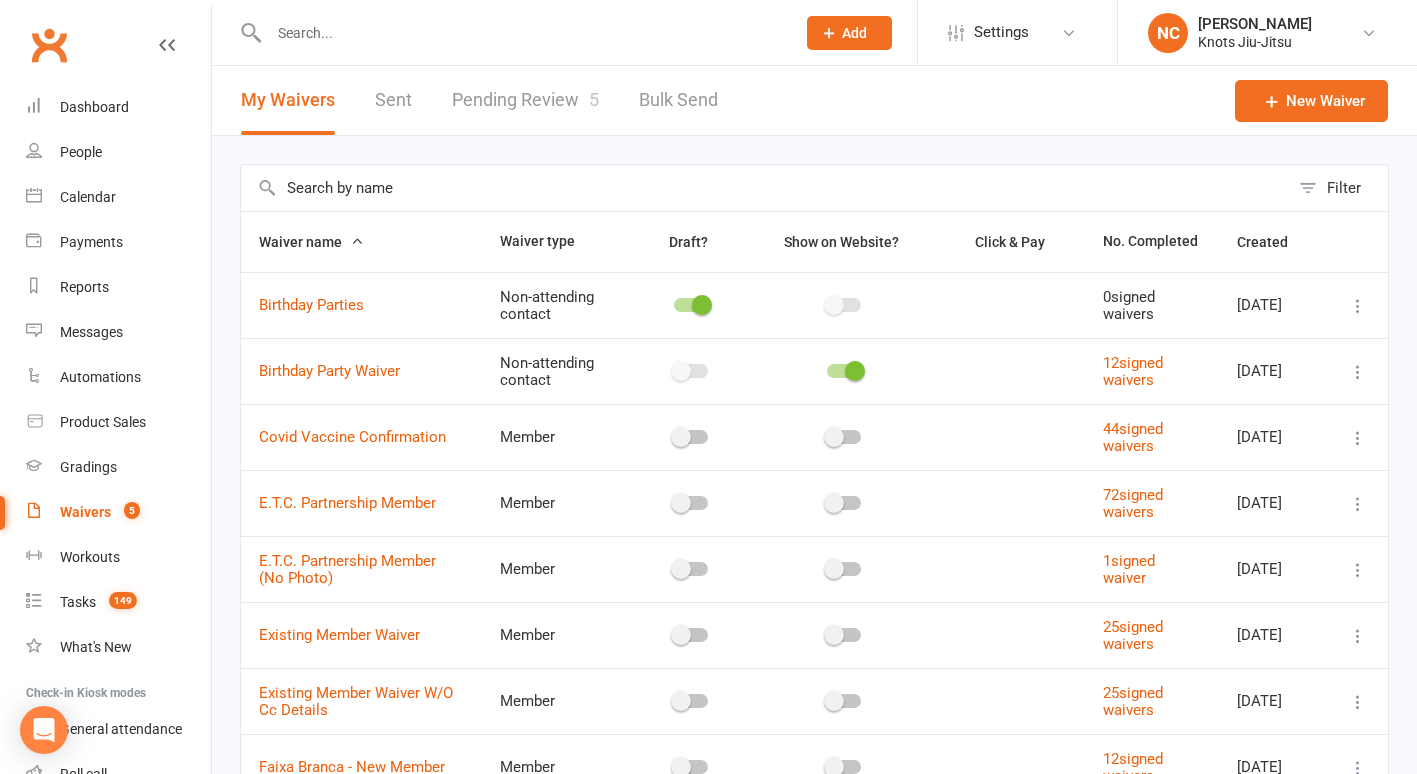 click on "Pending Review 5" at bounding box center (525, 100) 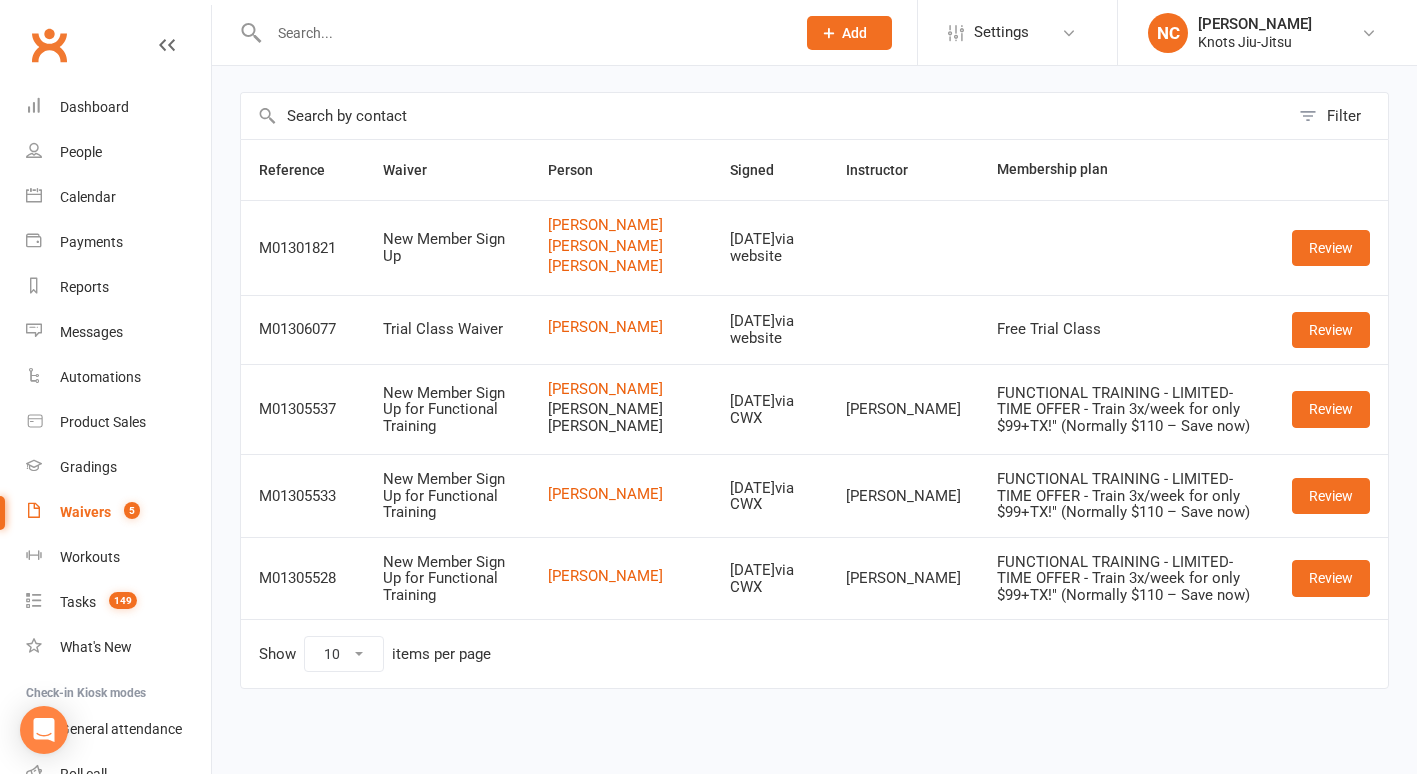 scroll, scrollTop: 73, scrollLeft: 0, axis: vertical 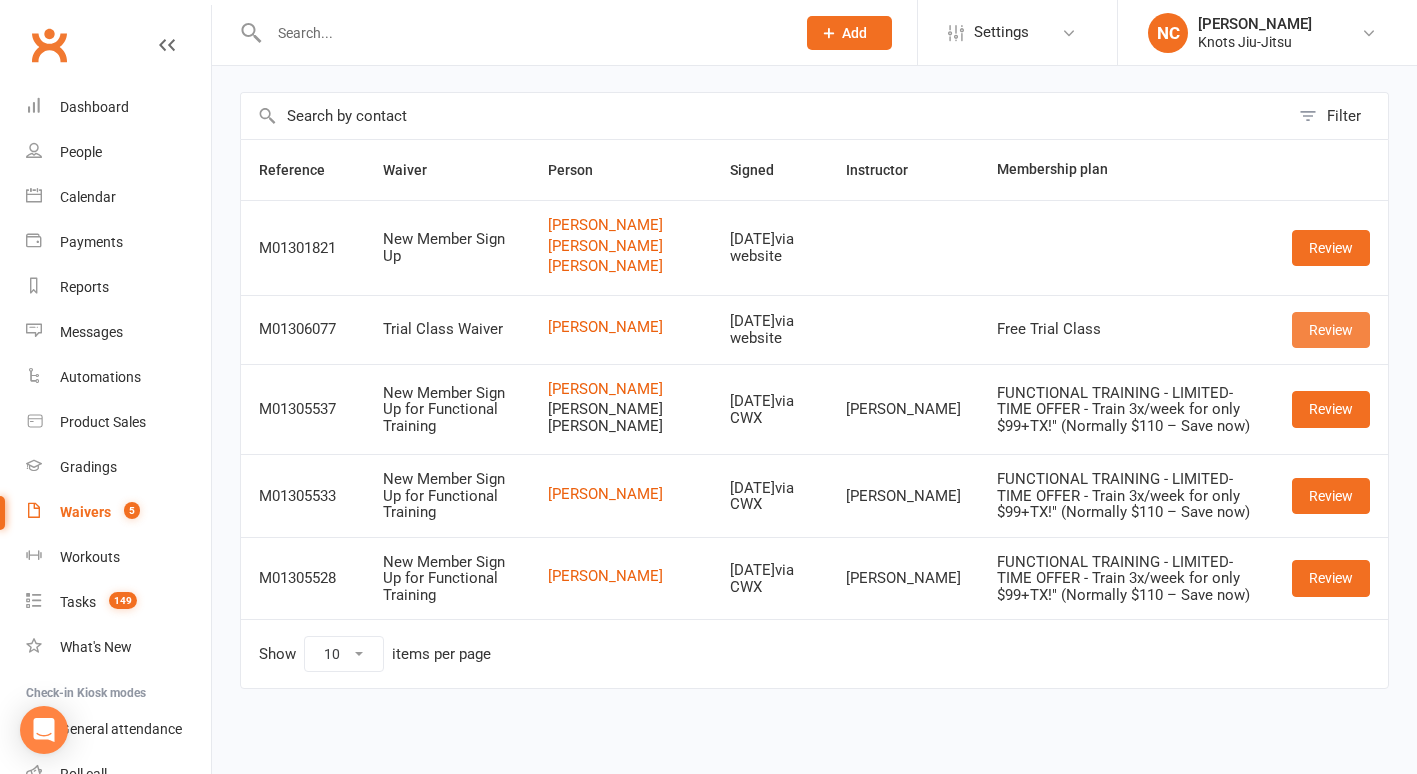 click on "Review" at bounding box center (1331, 330) 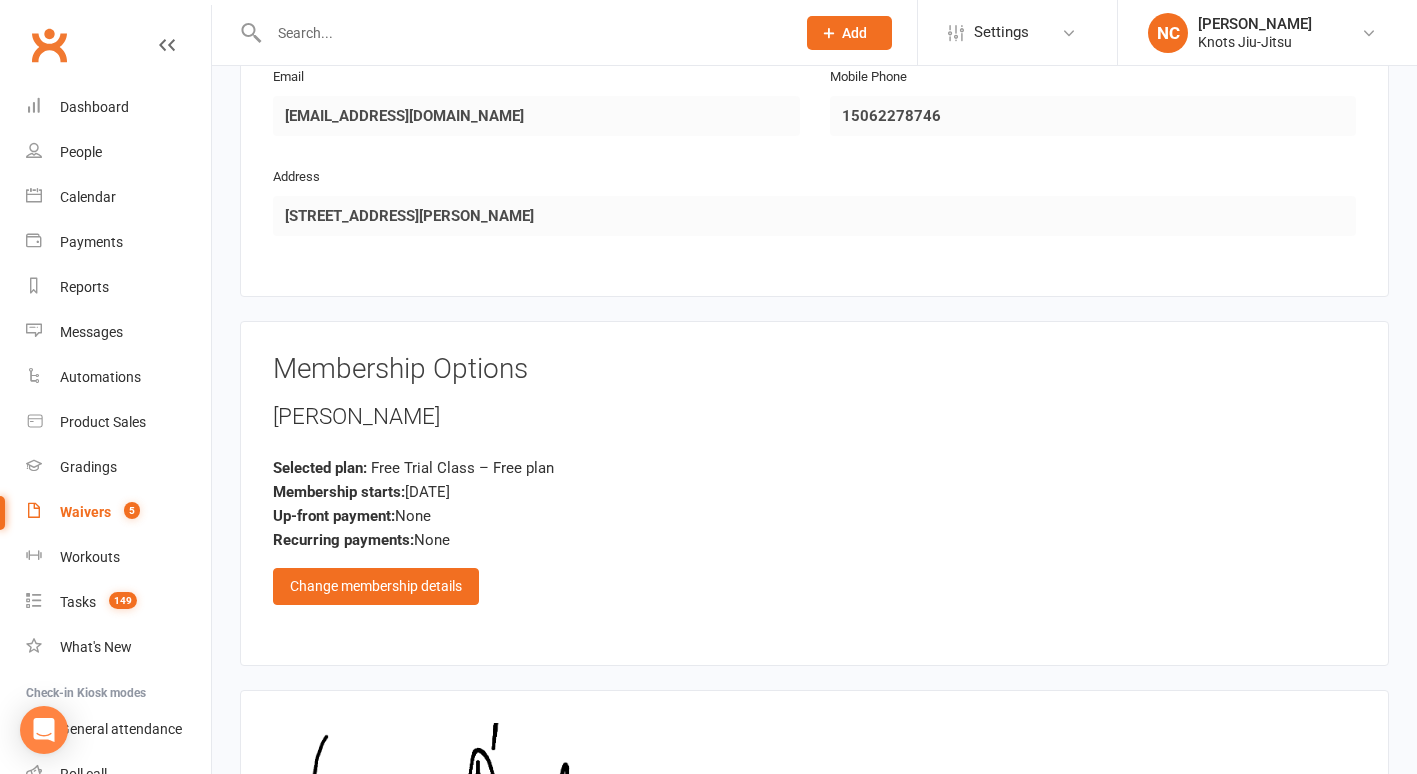 scroll, scrollTop: 1398, scrollLeft: 0, axis: vertical 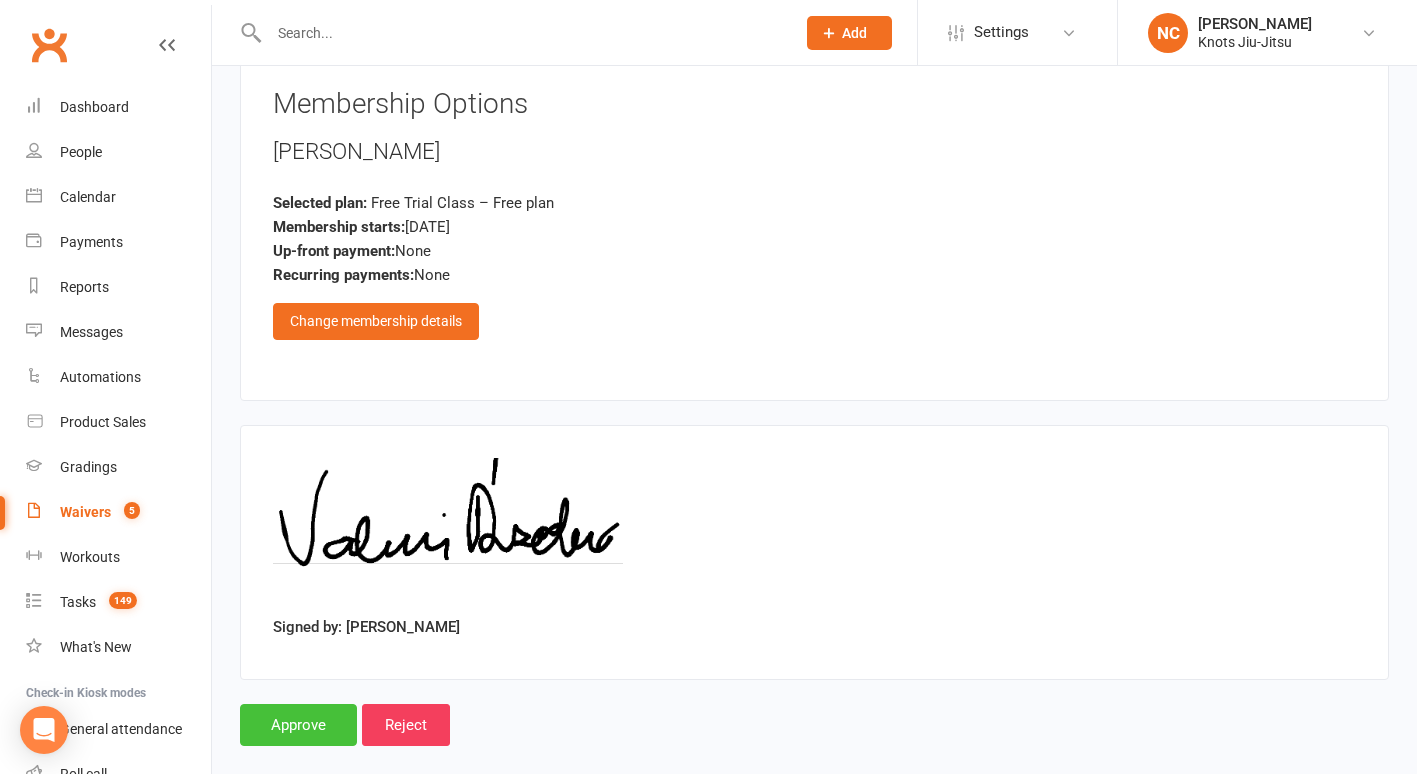 click on "Approve" at bounding box center (298, 725) 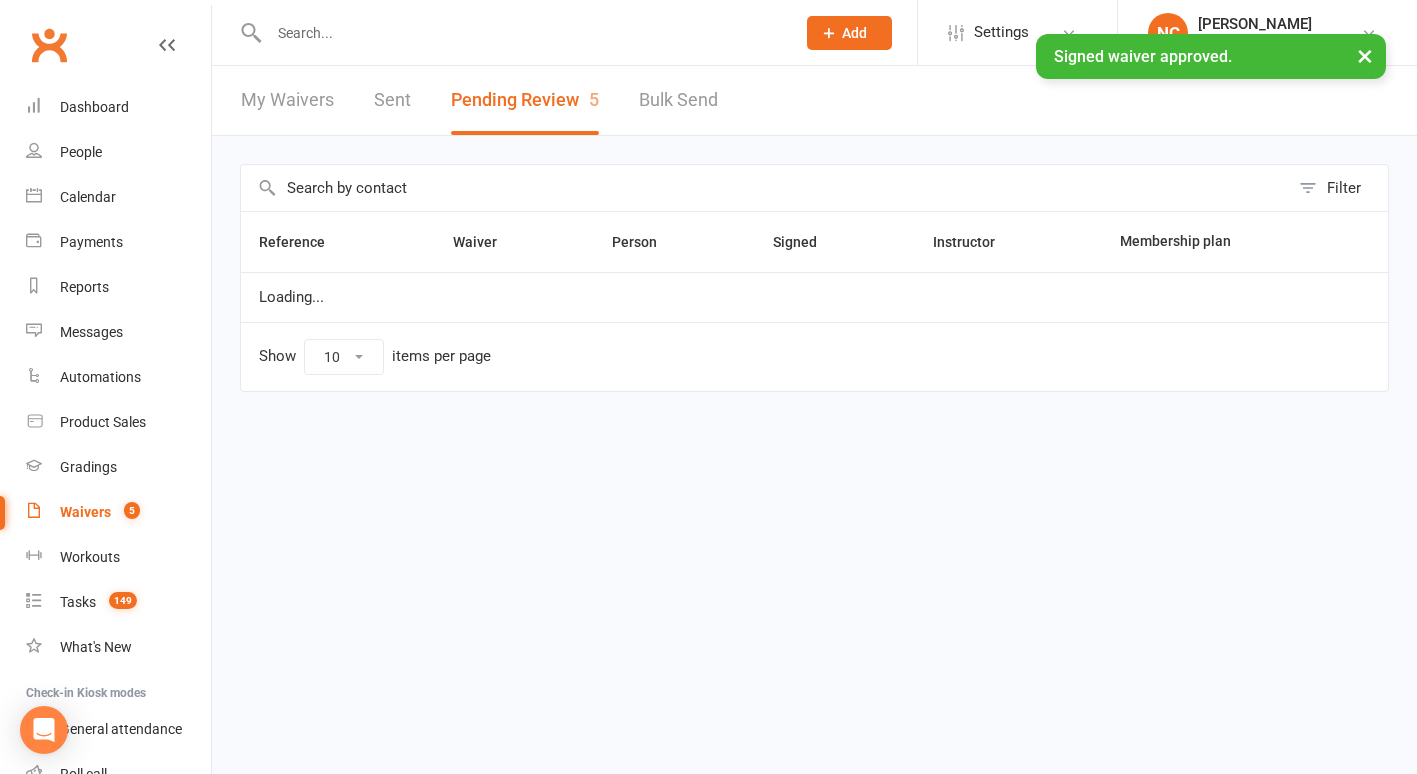 scroll, scrollTop: 0, scrollLeft: 0, axis: both 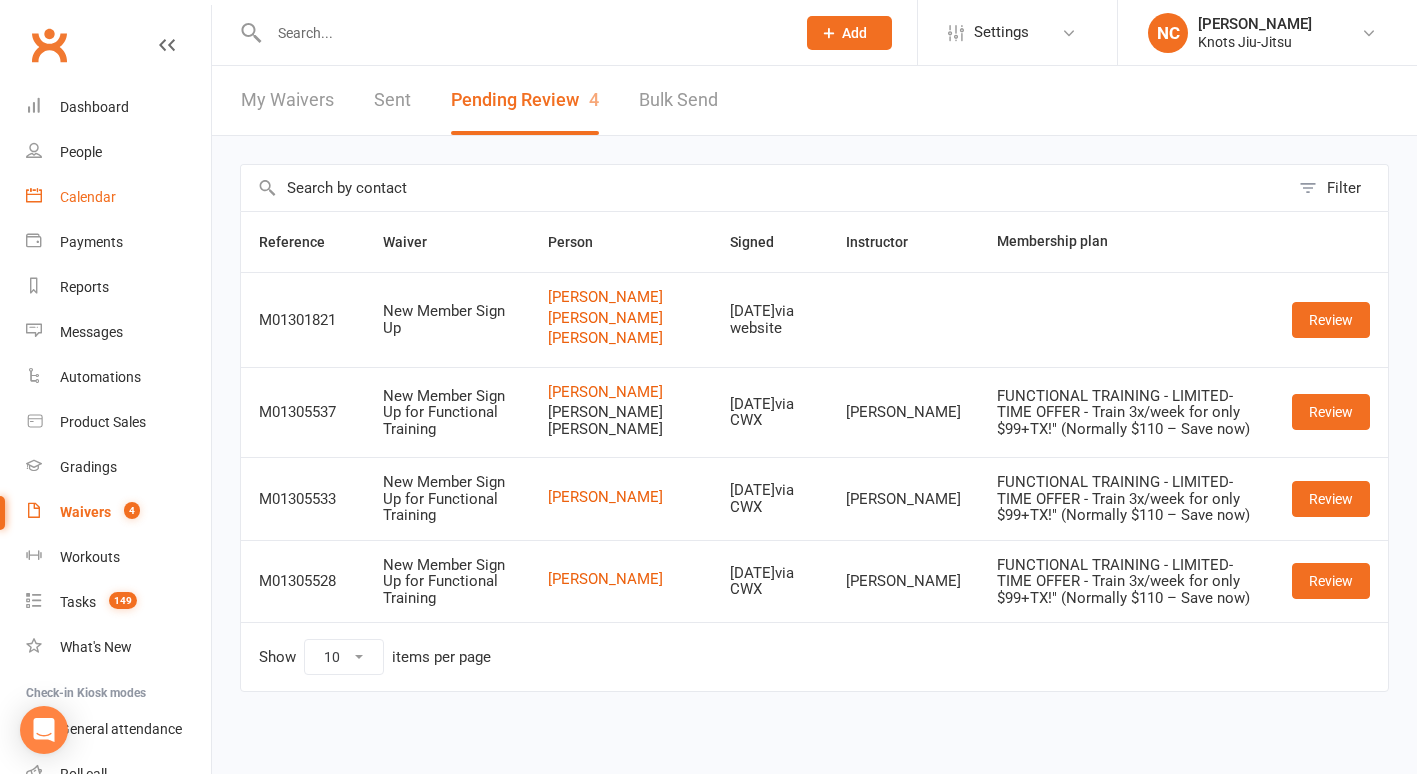 click on "Calendar" at bounding box center [118, 197] 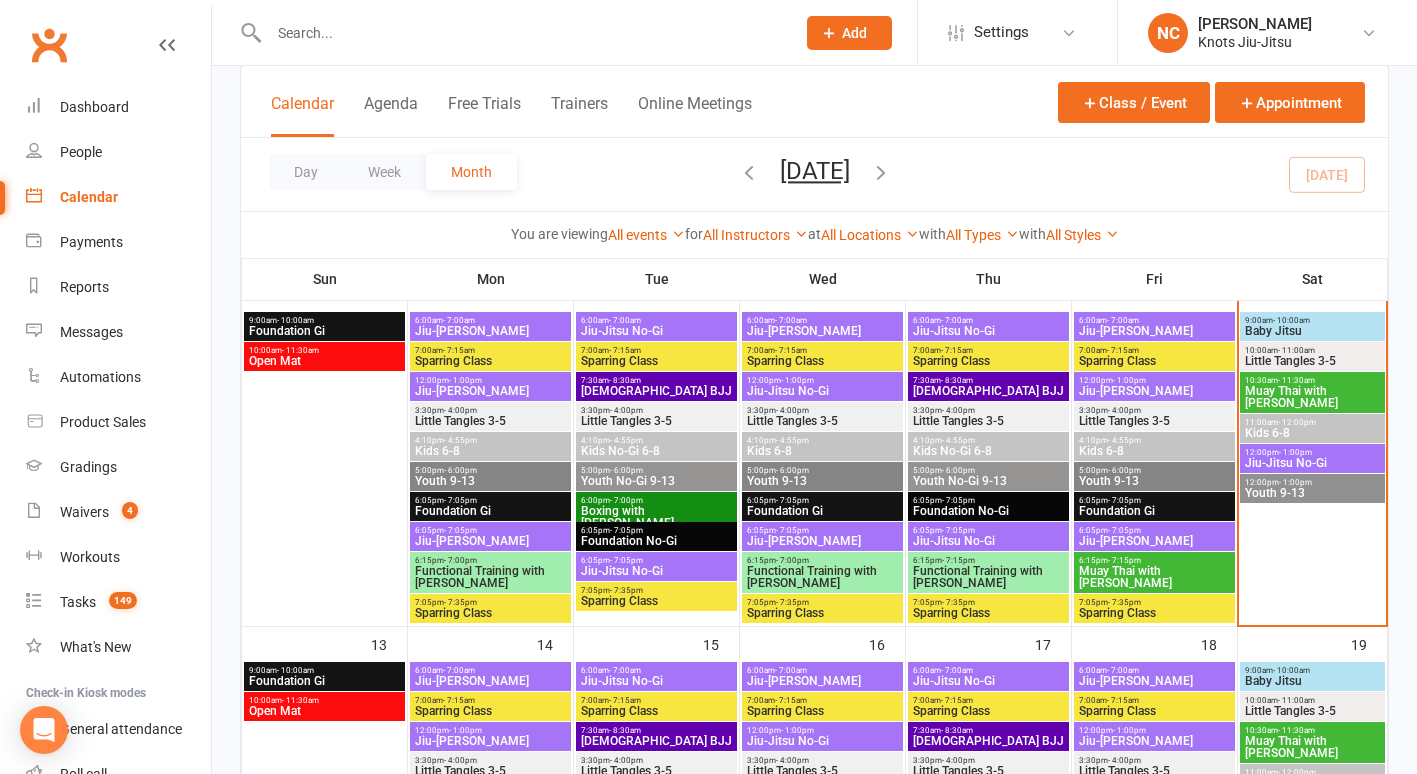 scroll, scrollTop: 485, scrollLeft: 0, axis: vertical 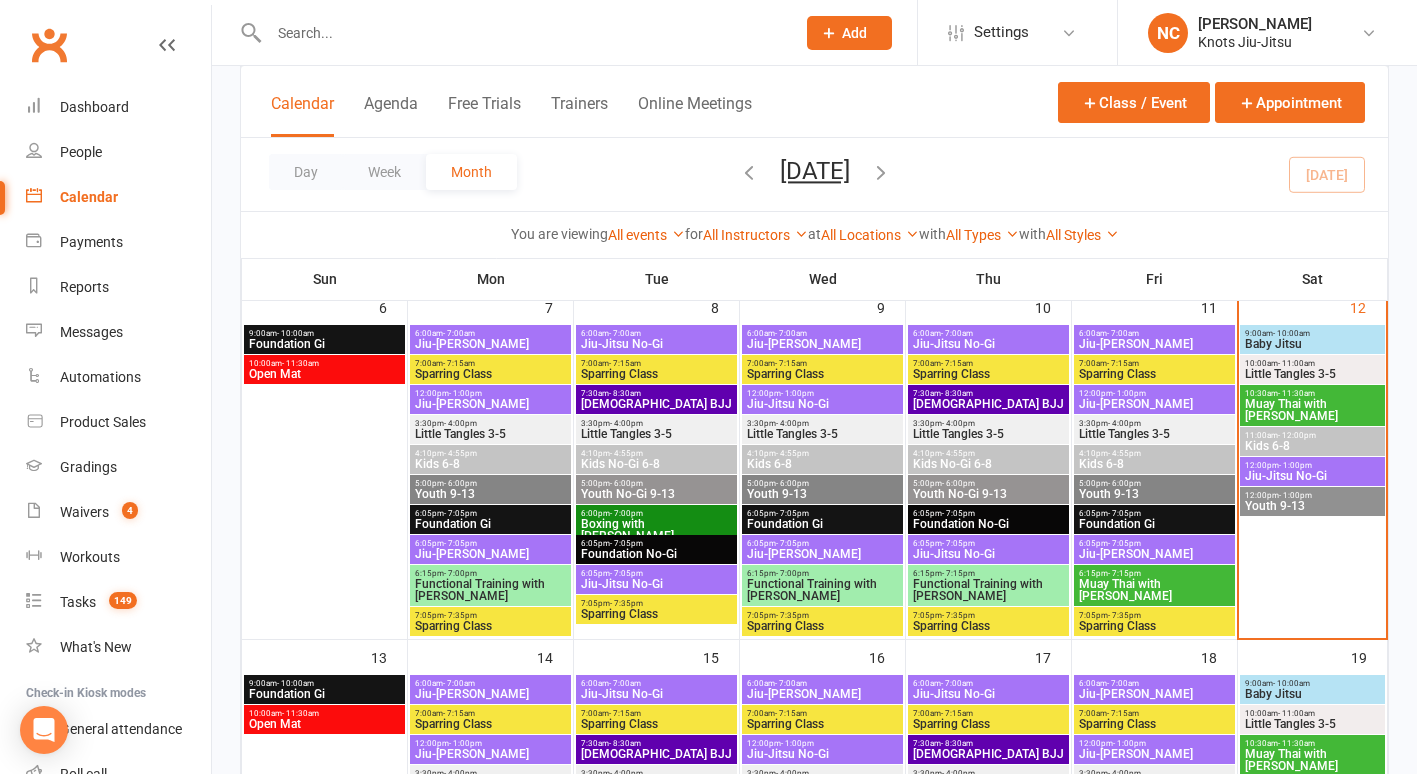 click on "Muay Thai with Lupita Hernandez" at bounding box center [1312, 410] 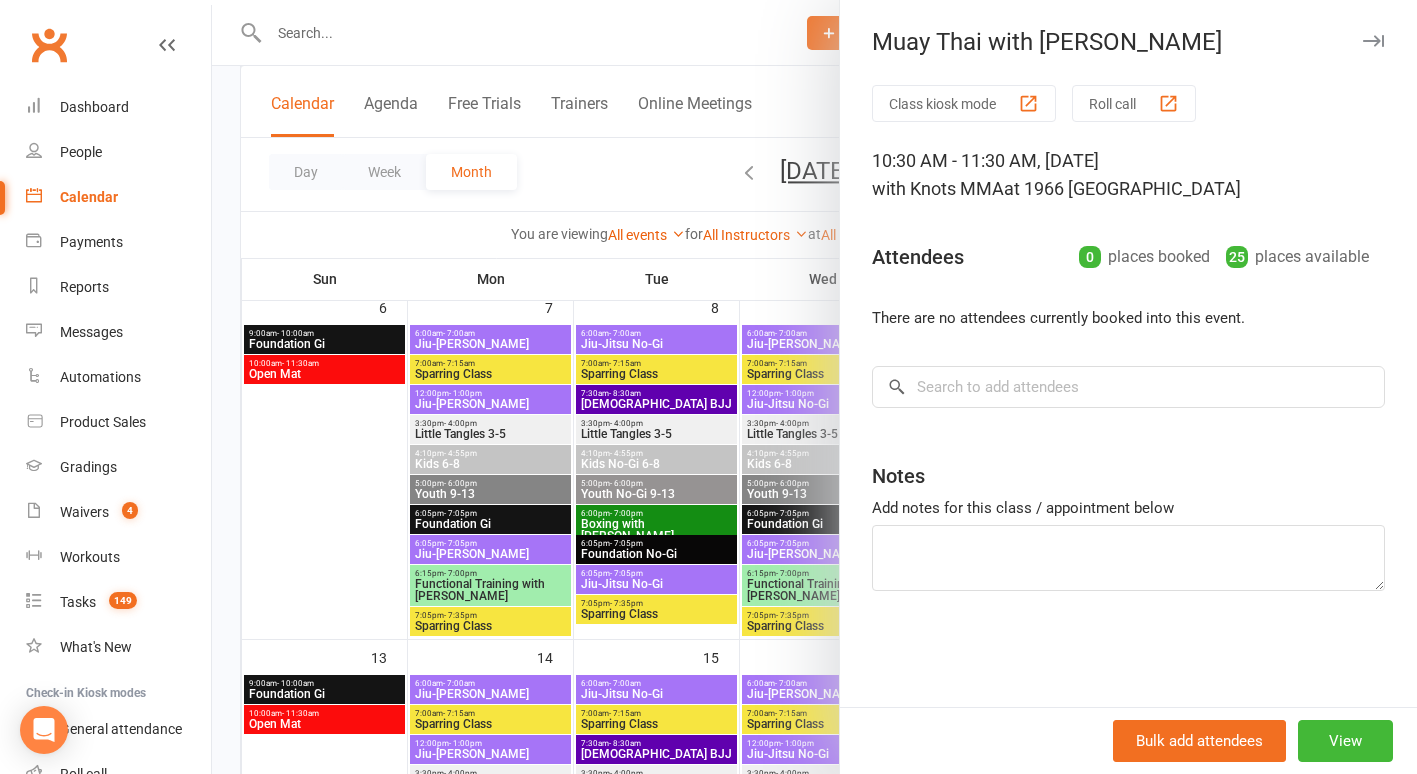 click at bounding box center [814, 387] 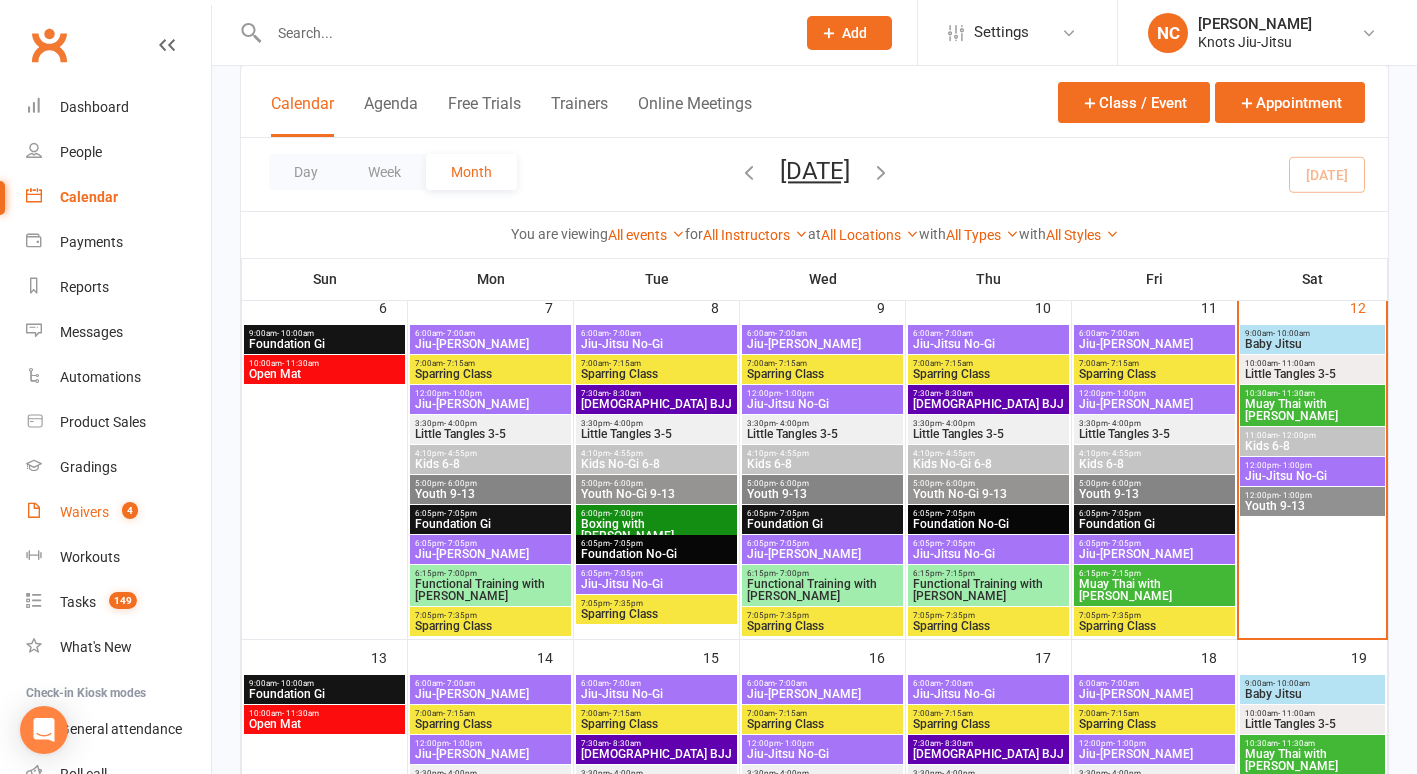click on "Waivers" at bounding box center [84, 512] 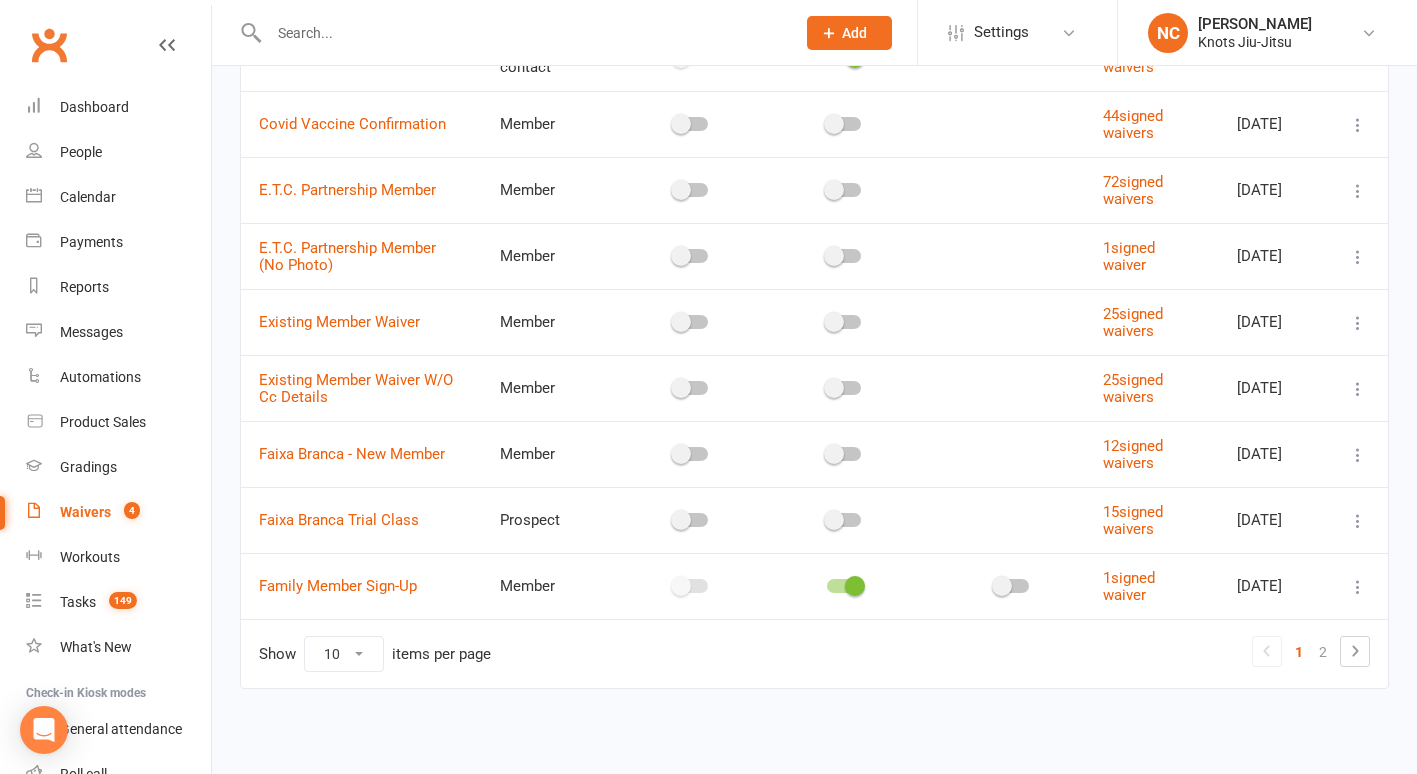scroll, scrollTop: 0, scrollLeft: 0, axis: both 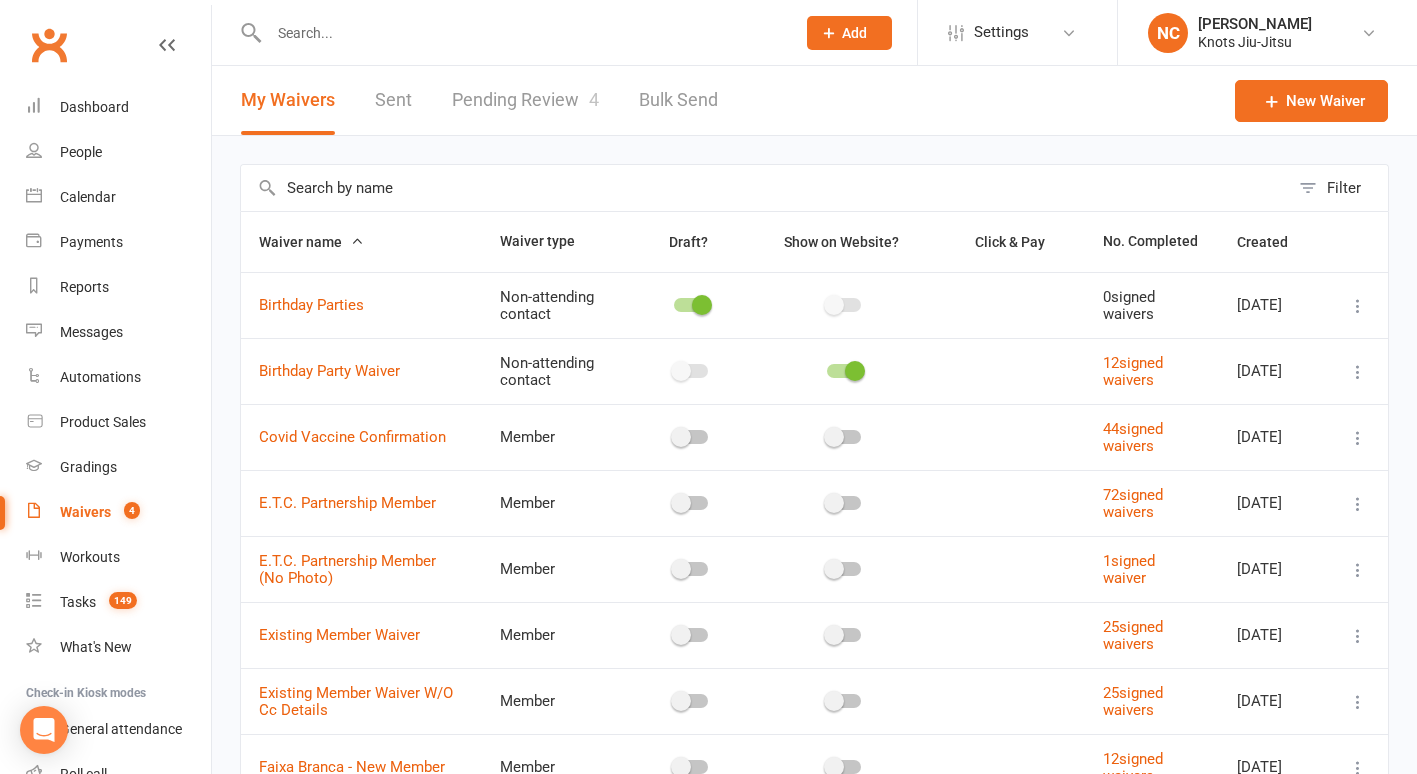 click on "Pending Review 4" at bounding box center (525, 100) 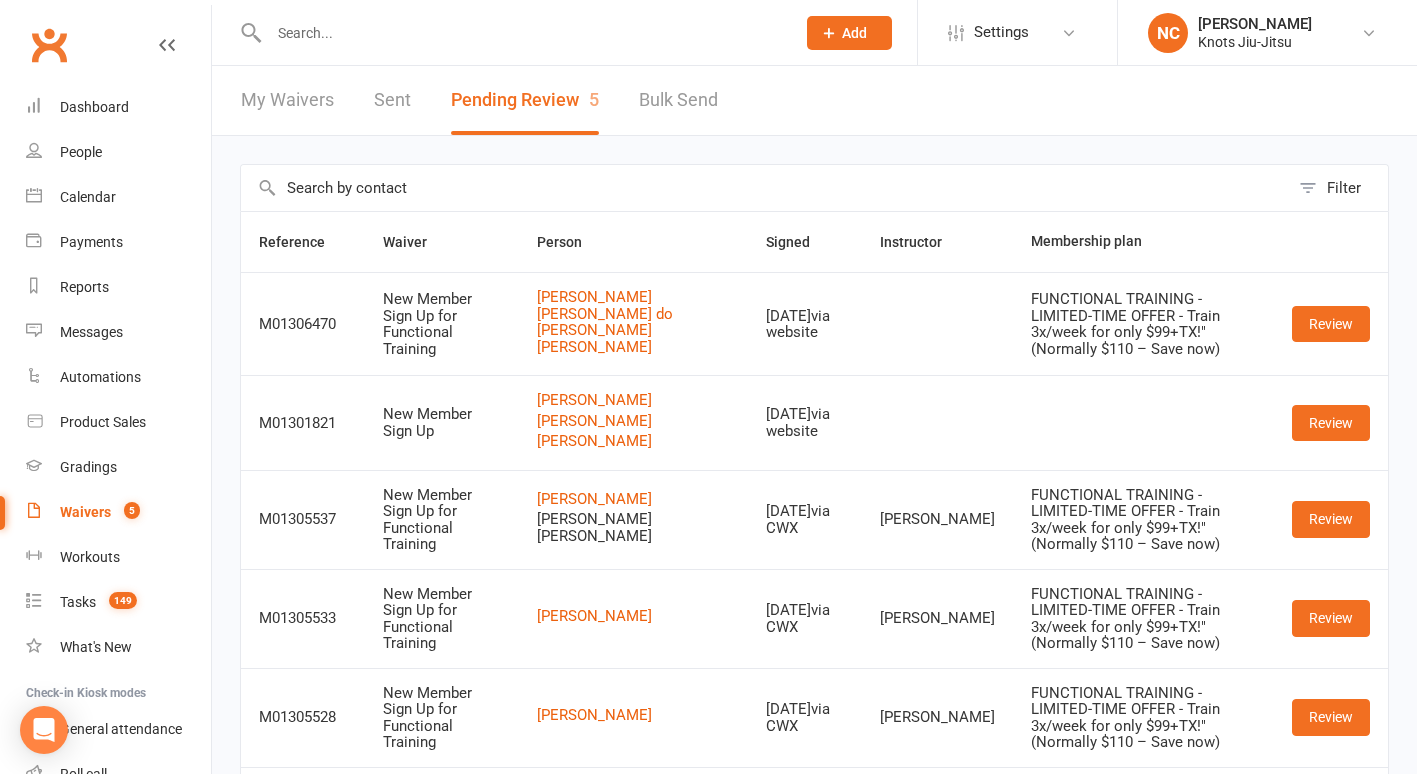 scroll, scrollTop: 59, scrollLeft: 0, axis: vertical 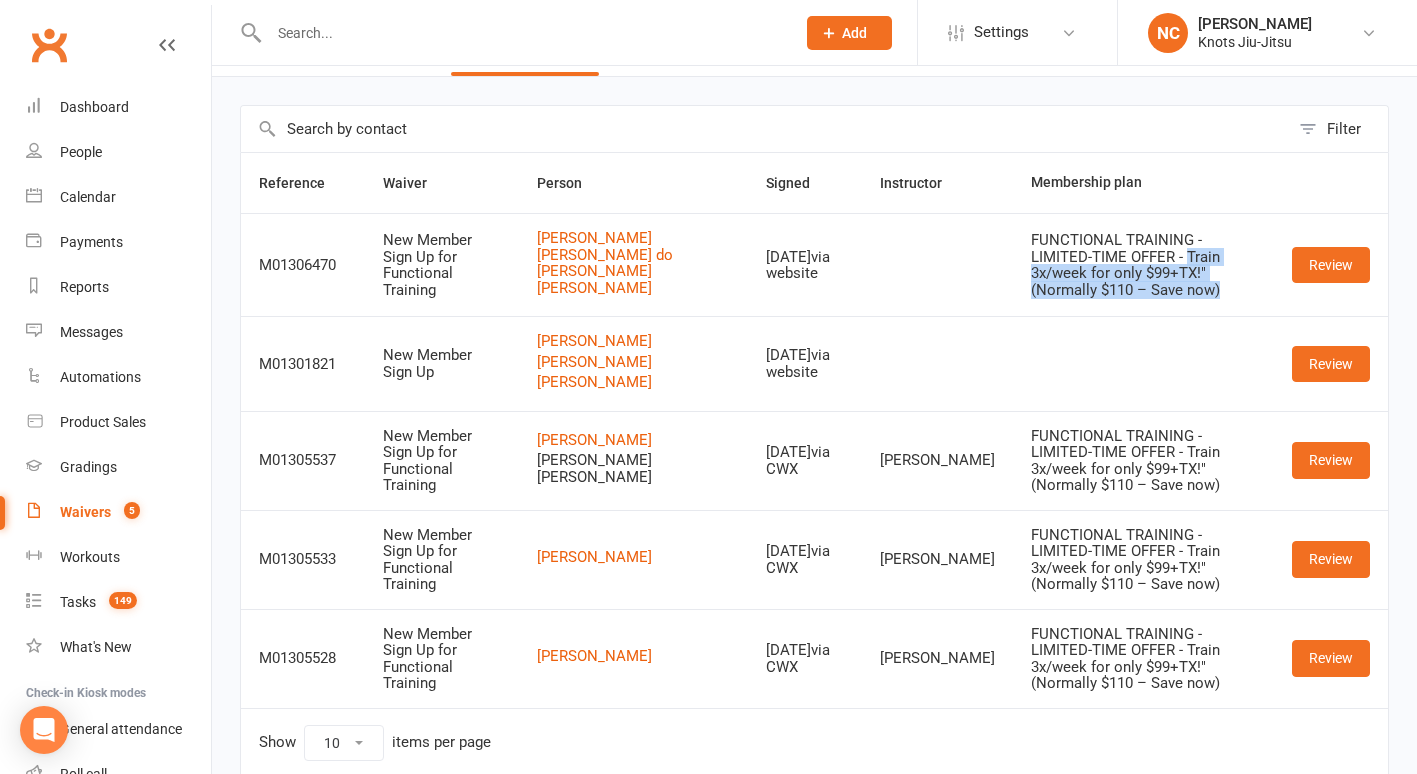 drag, startPoint x: 1142, startPoint y: 278, endPoint x: 1200, endPoint y: 292, distance: 59.665737 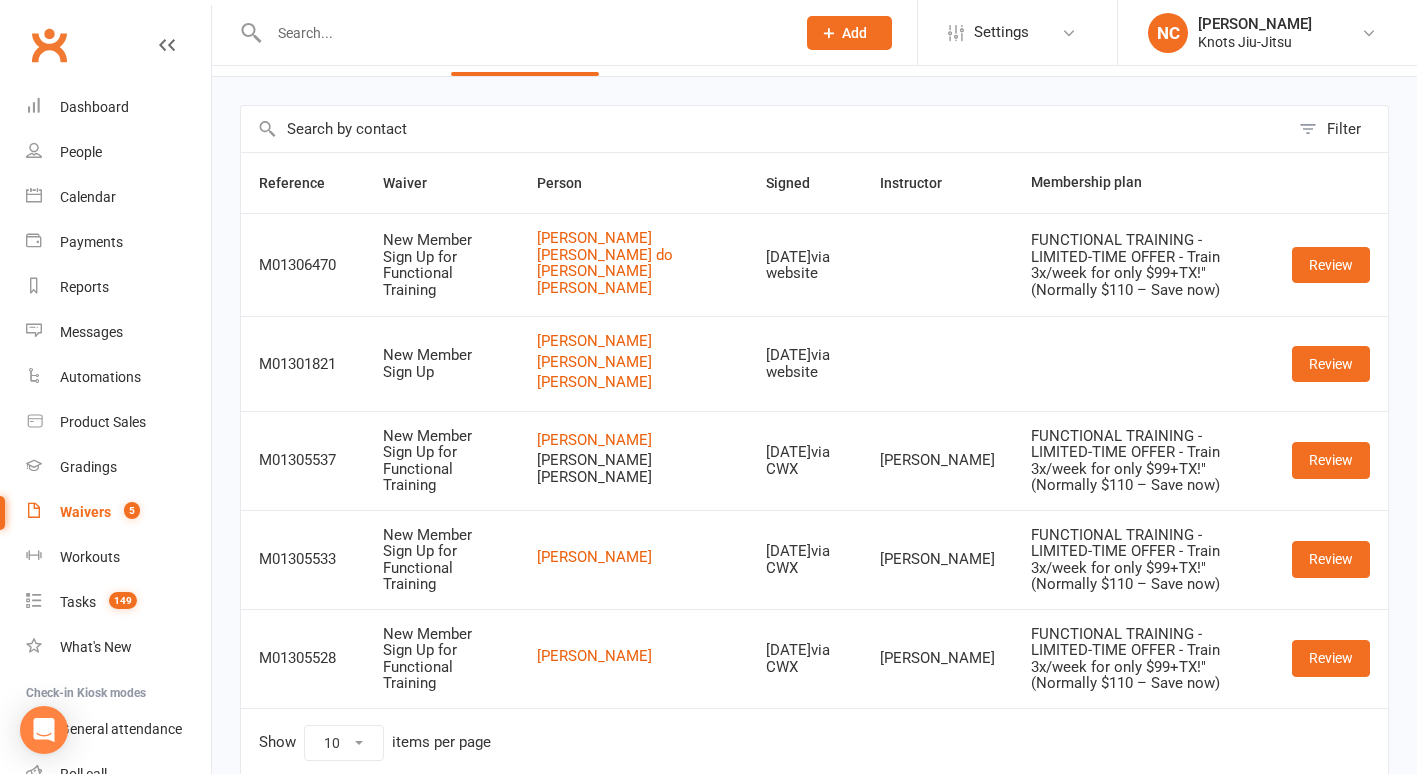 click at bounding box center (937, 264) 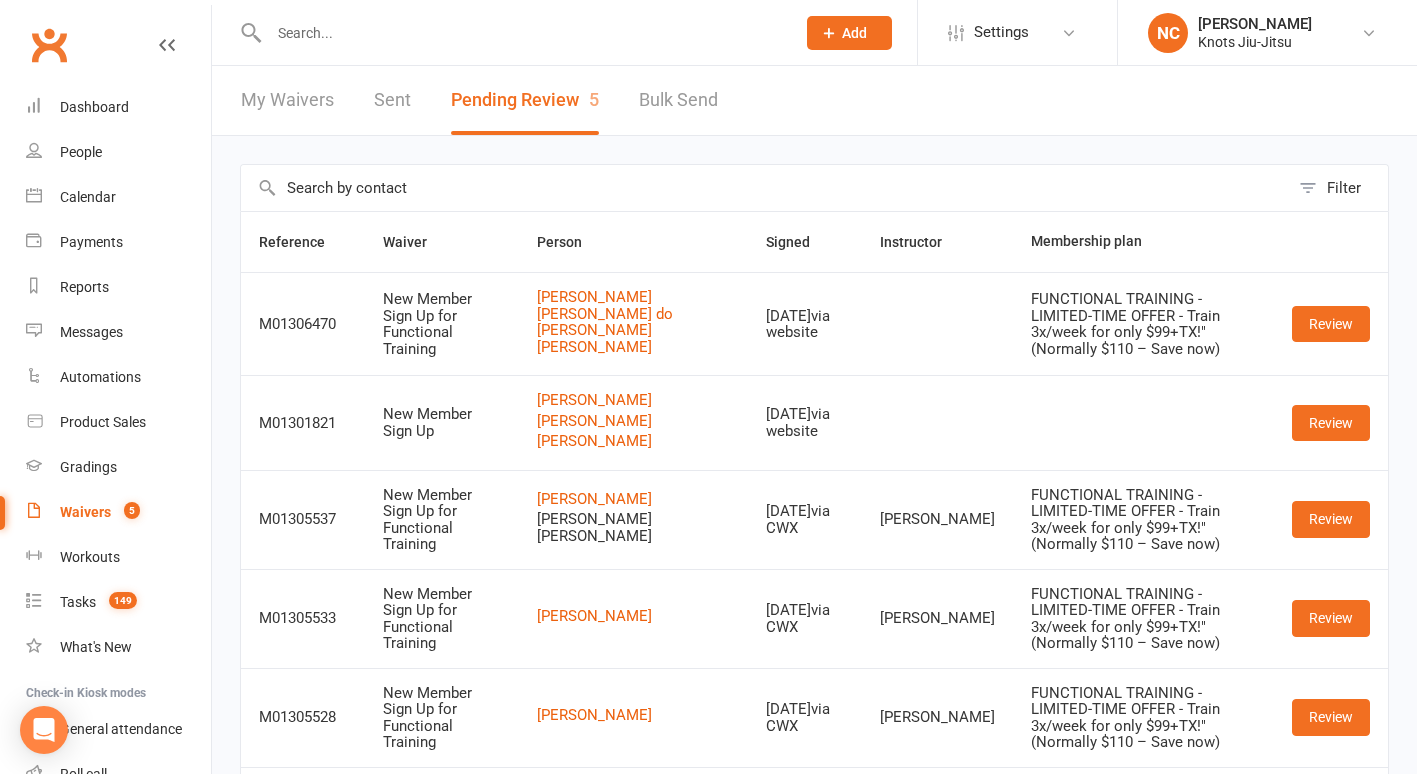 scroll, scrollTop: 89, scrollLeft: 0, axis: vertical 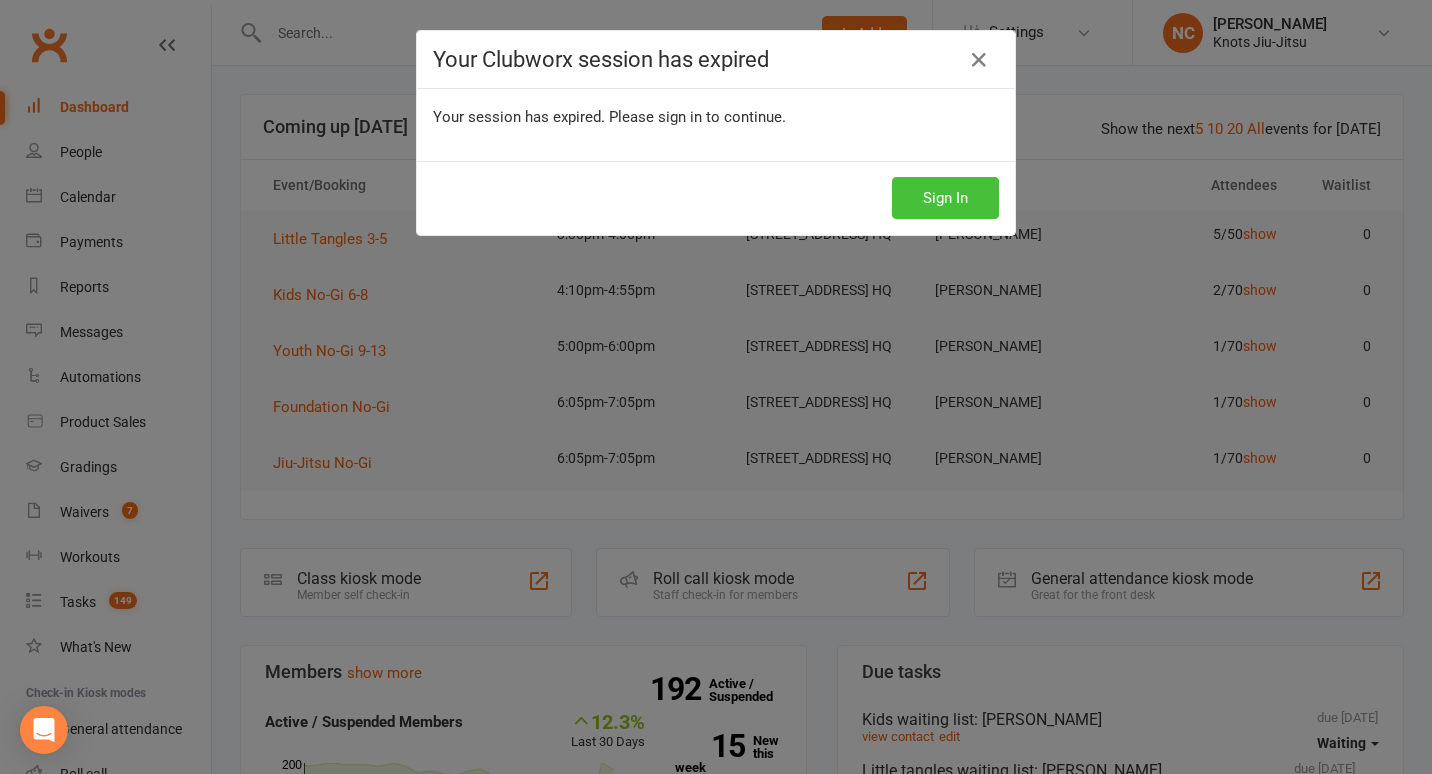 click on "Sign In" at bounding box center (945, 198) 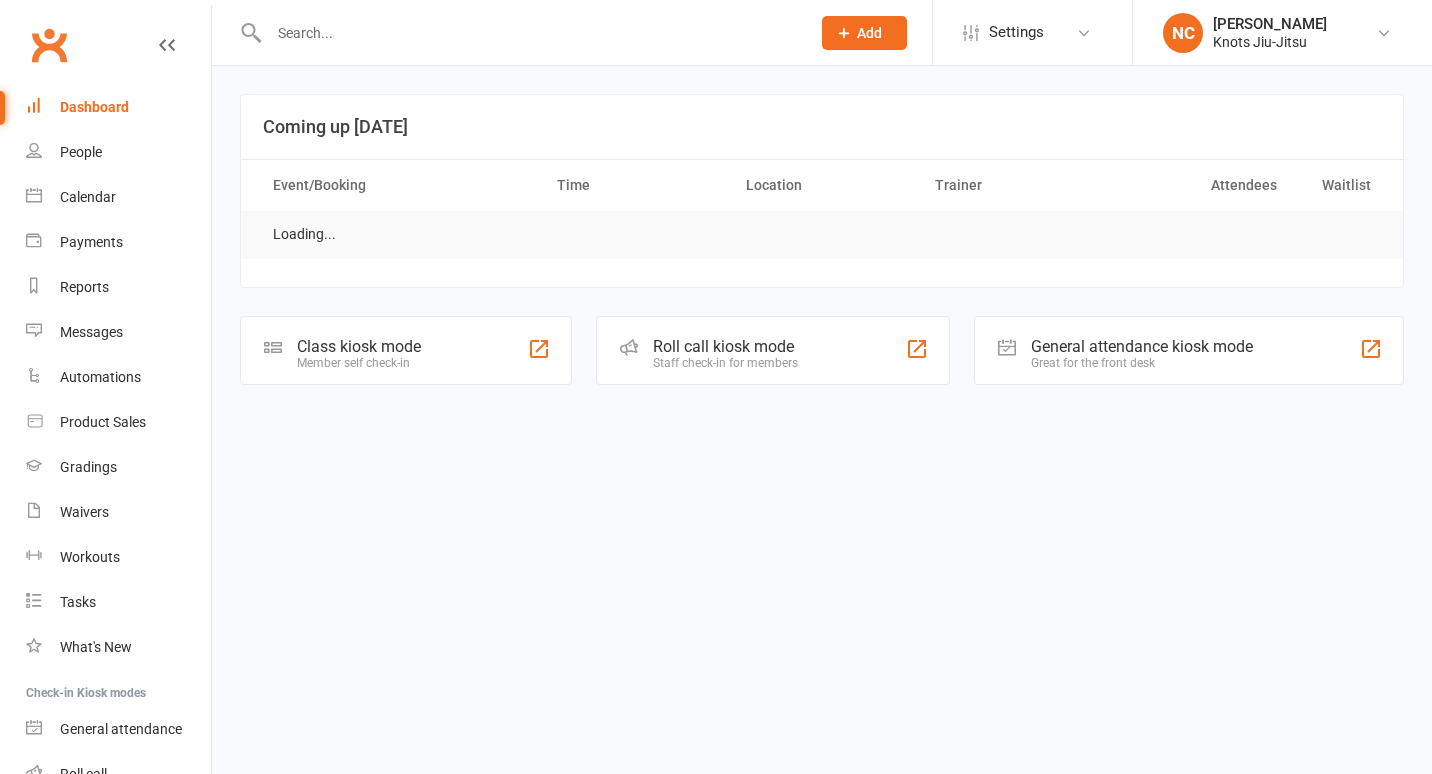 scroll, scrollTop: 0, scrollLeft: 0, axis: both 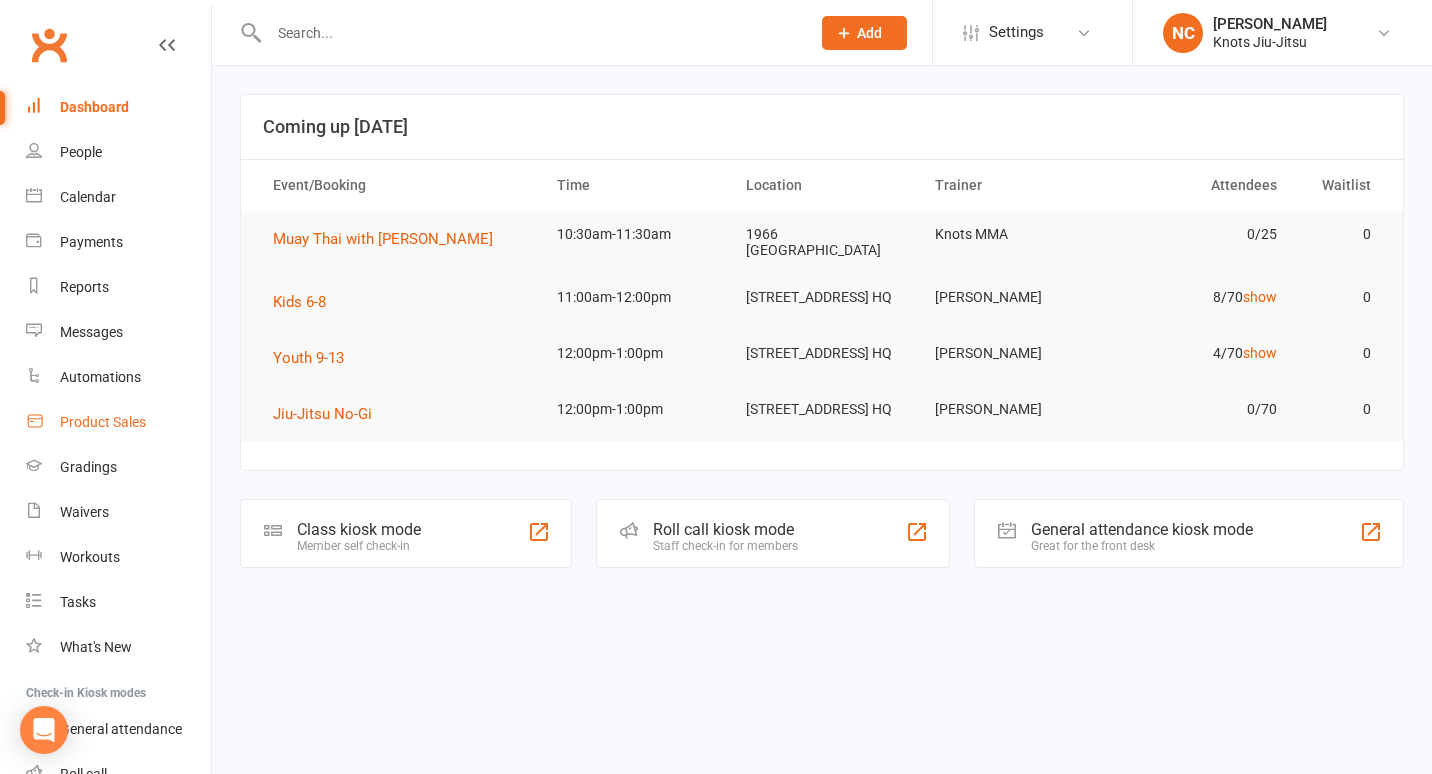 click on "Product Sales" at bounding box center [103, 422] 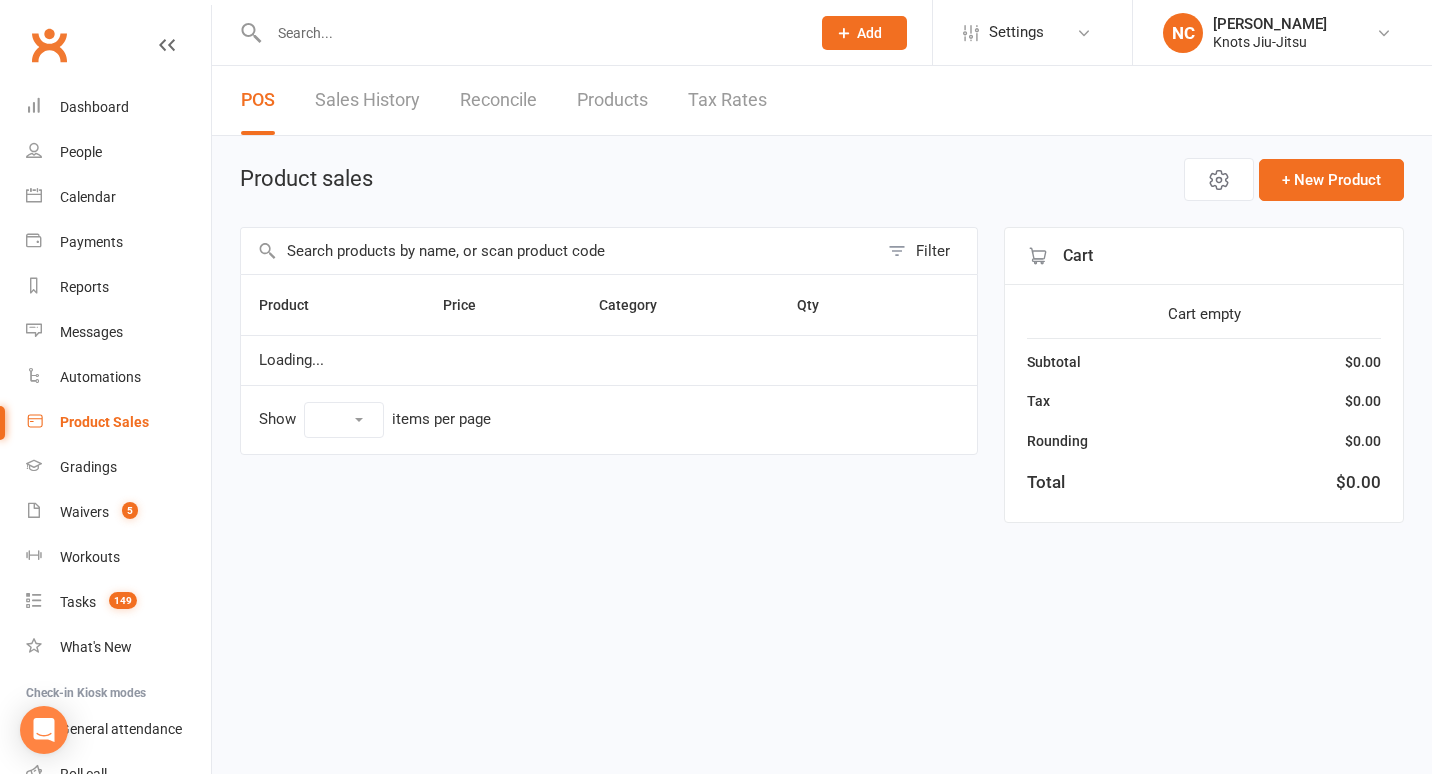 select on "50" 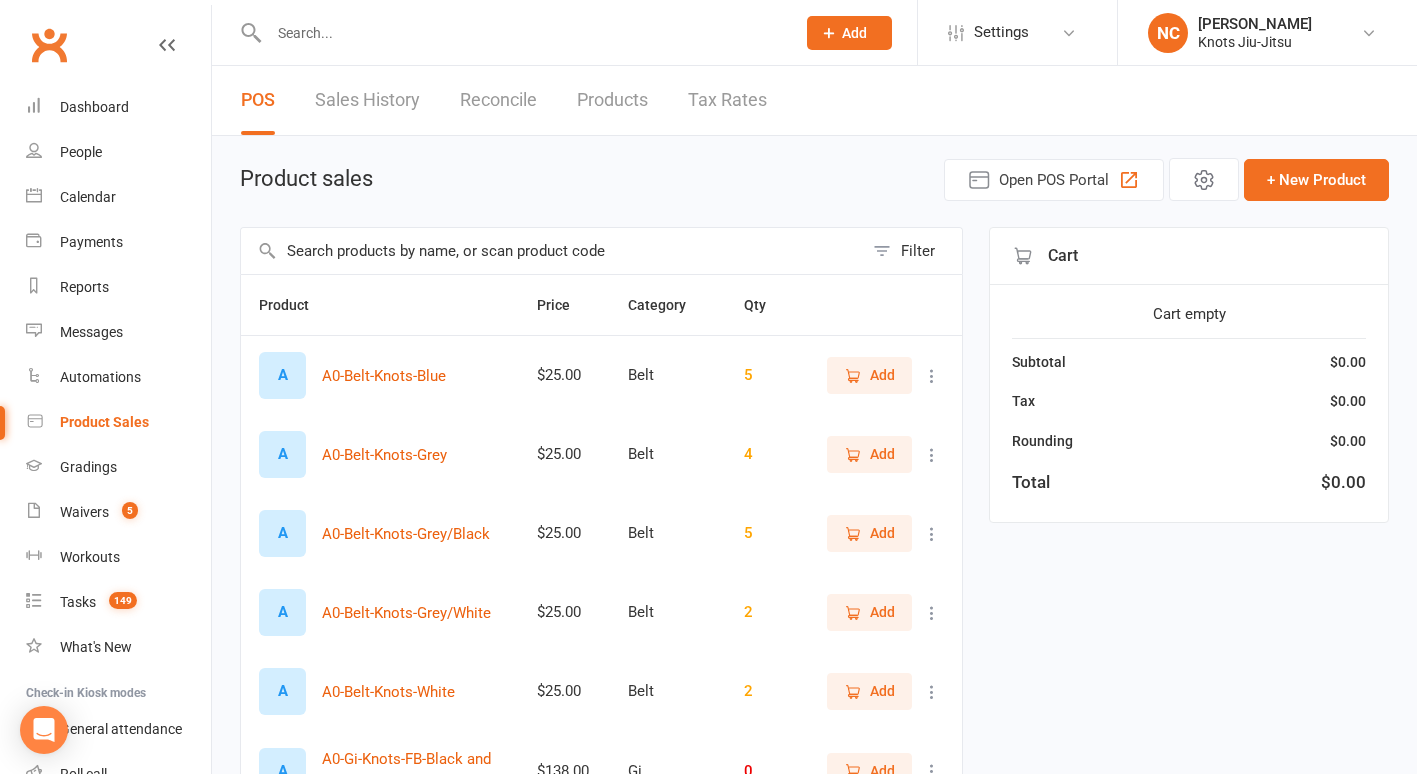 click at bounding box center (552, 251) 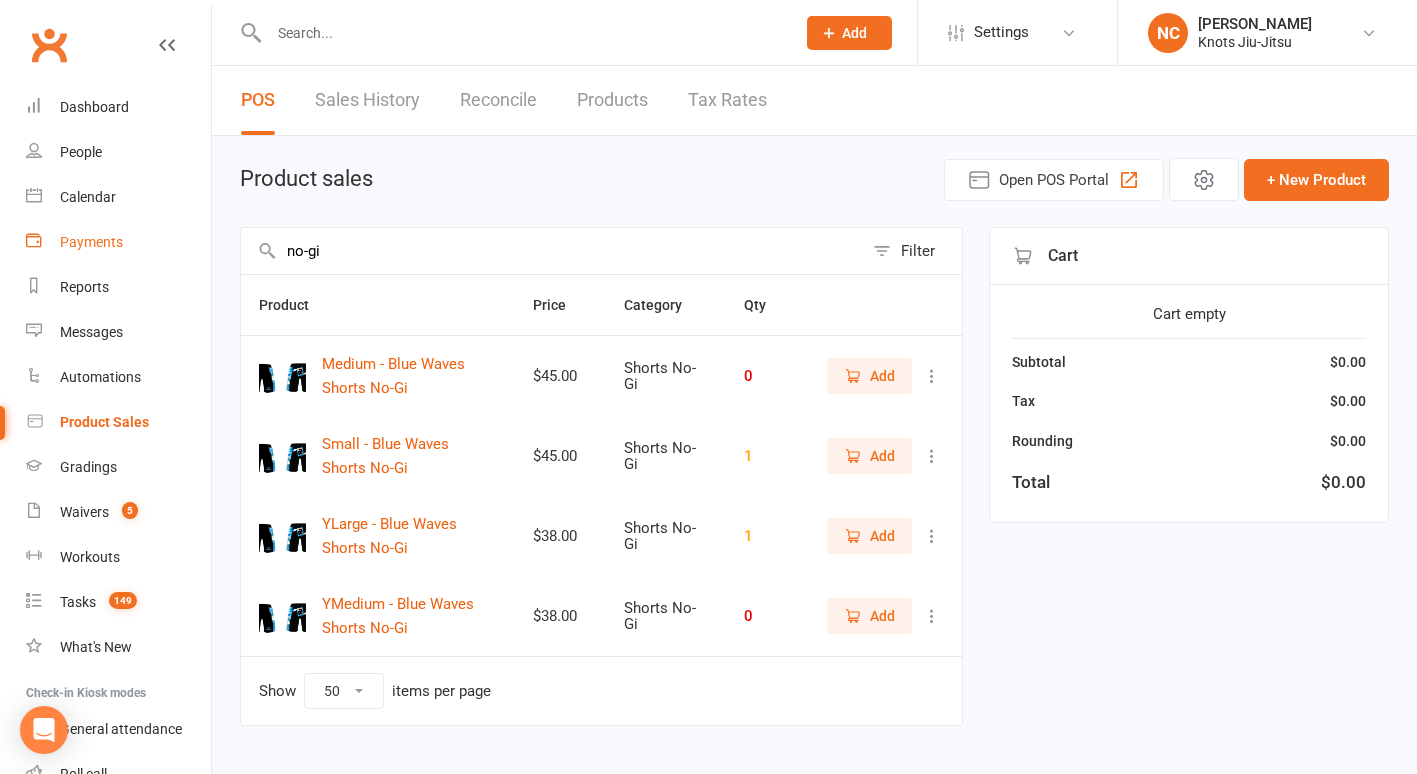 drag, startPoint x: 344, startPoint y: 239, endPoint x: 87, endPoint y: 230, distance: 257.15753 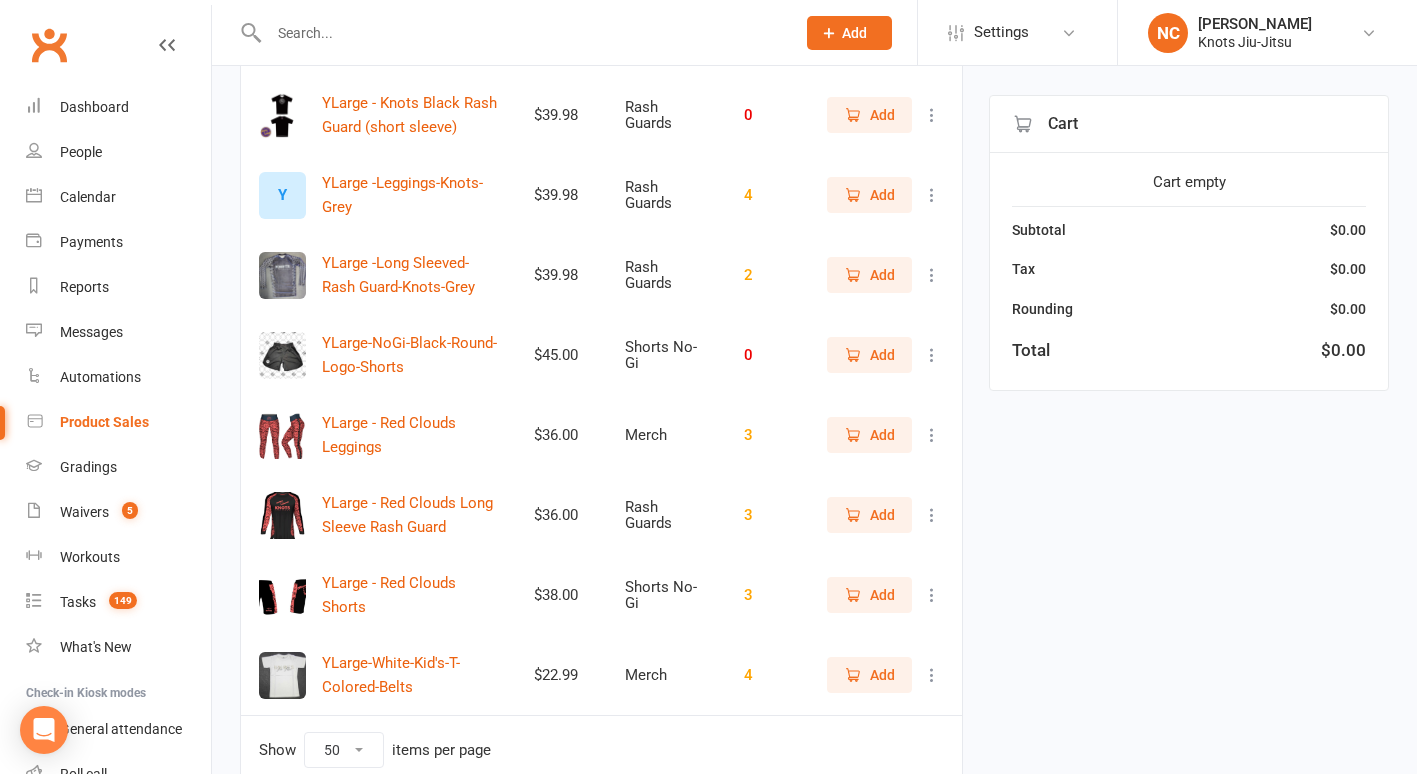 scroll, scrollTop: 844, scrollLeft: 0, axis: vertical 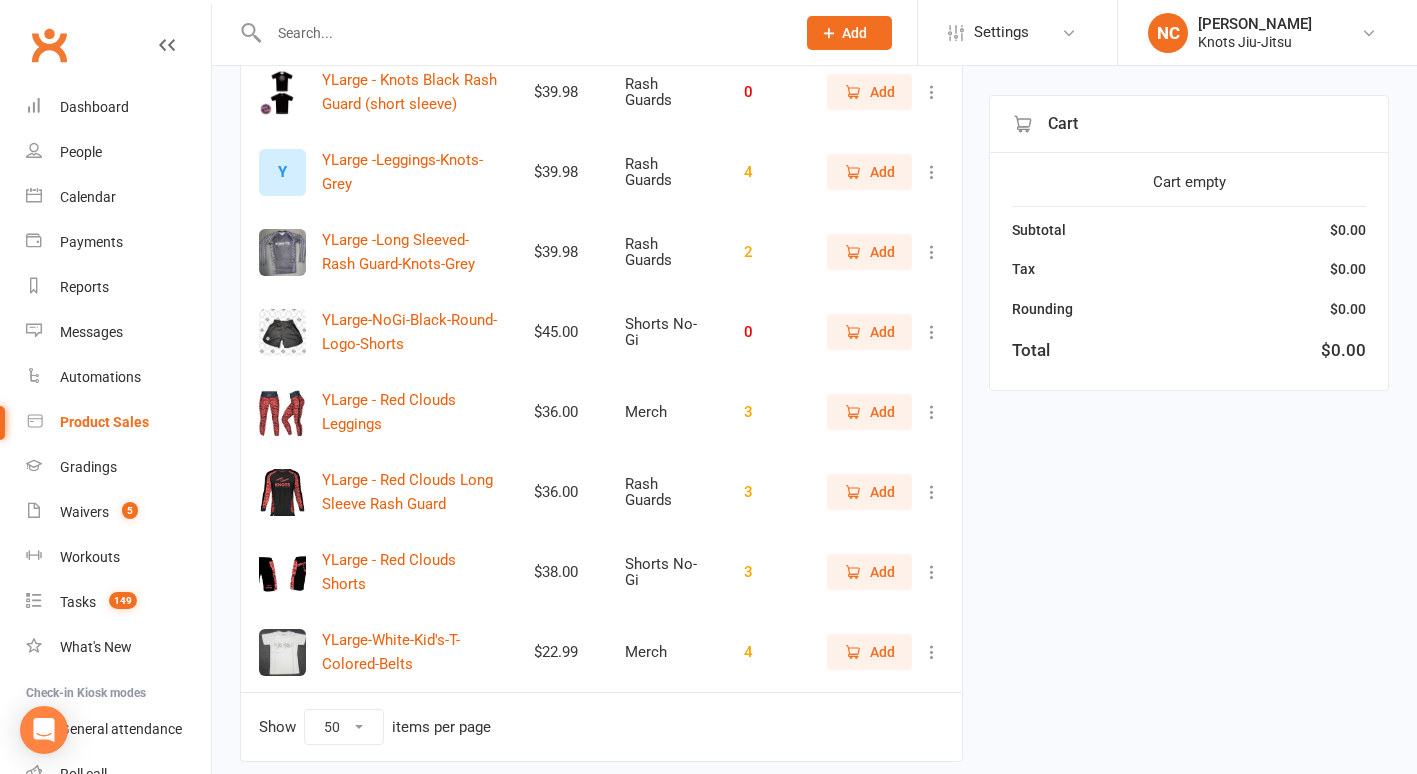 type on "ylarge" 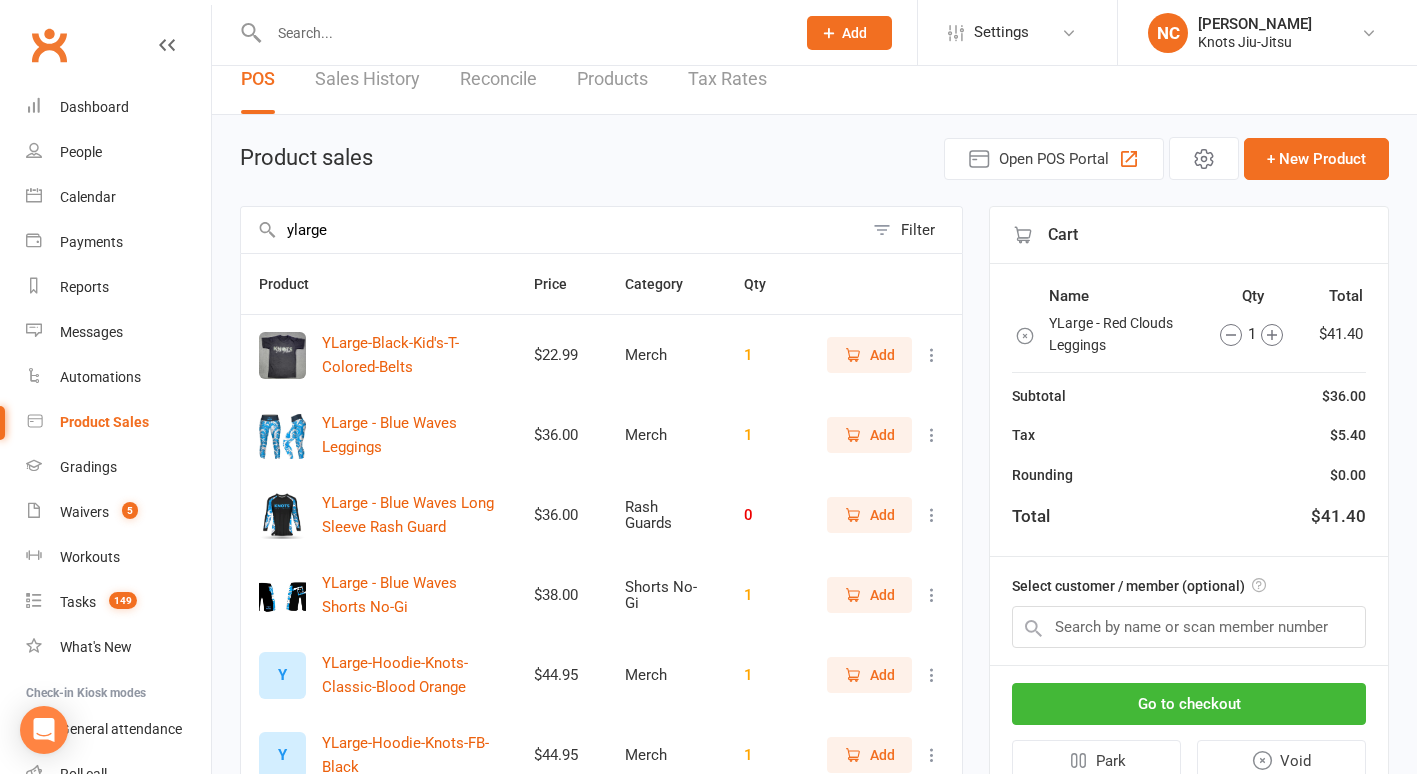 scroll, scrollTop: 0, scrollLeft: 0, axis: both 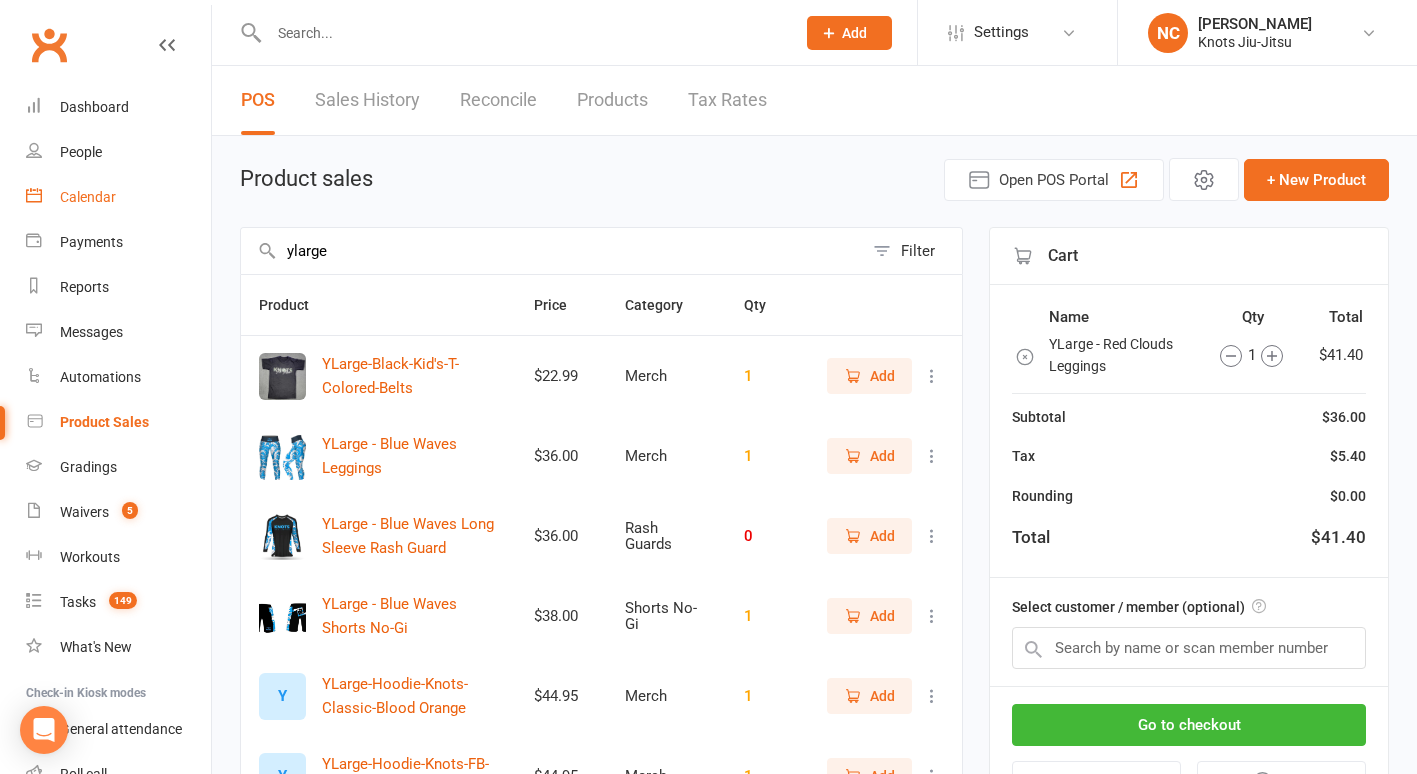 drag, startPoint x: 352, startPoint y: 242, endPoint x: 79, endPoint y: 216, distance: 274.2353 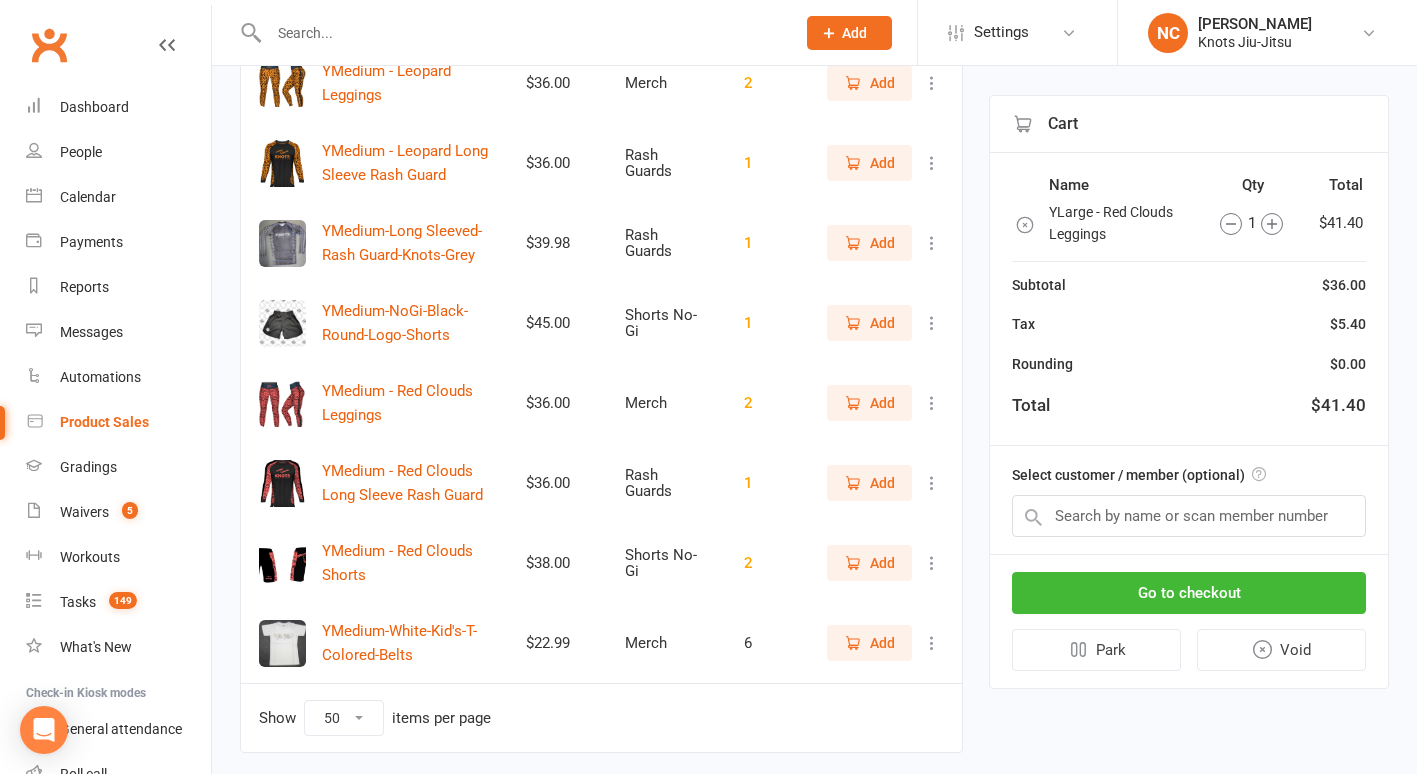 scroll, scrollTop: 1118, scrollLeft: 0, axis: vertical 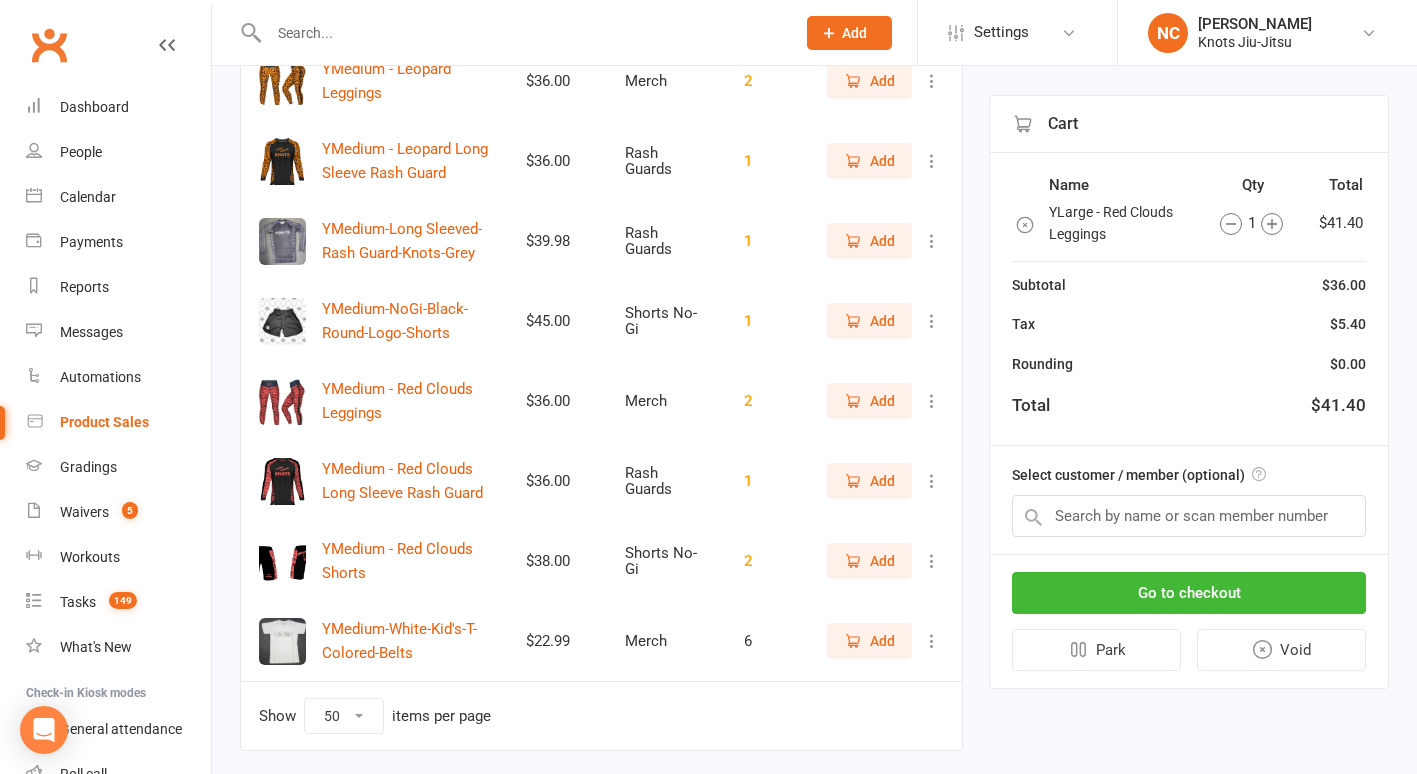 type on "ym" 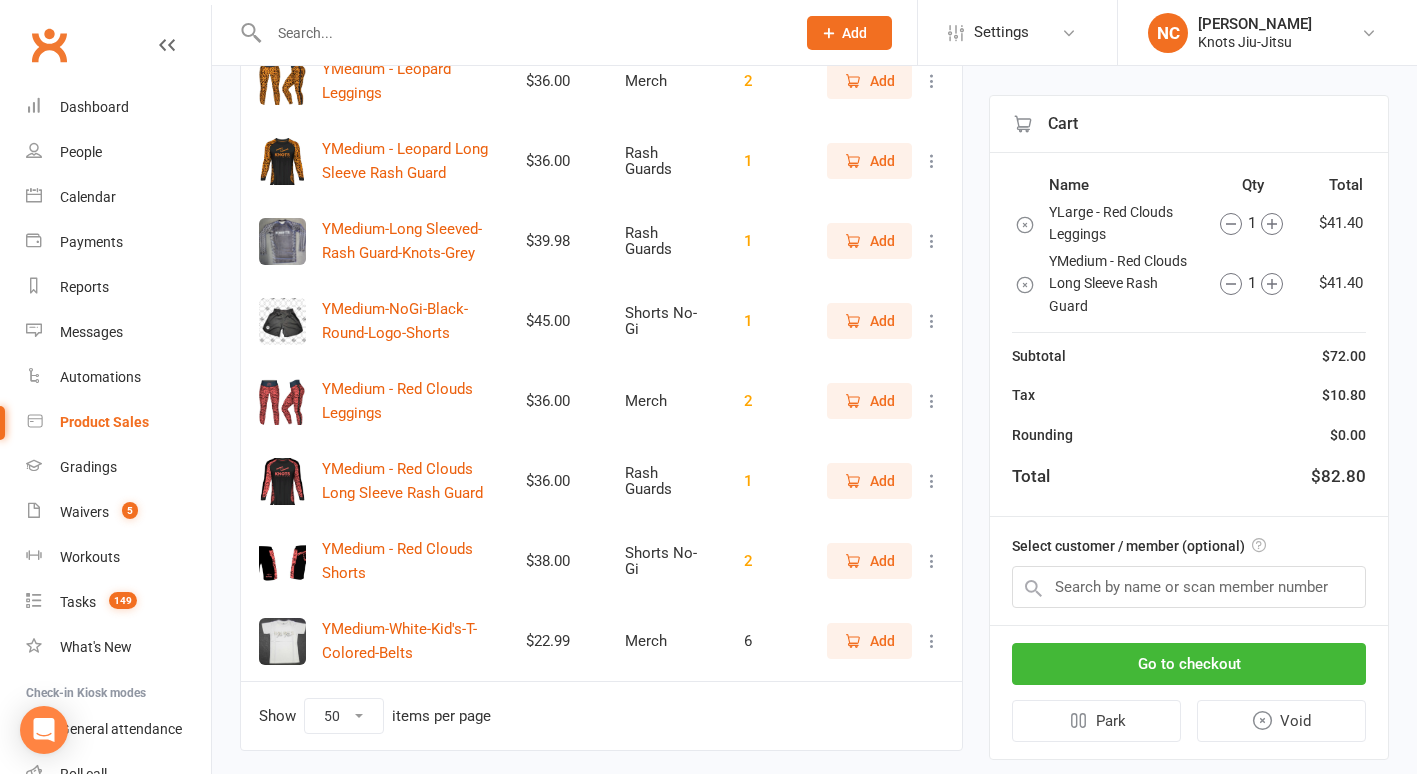 click on "Add" at bounding box center (869, 561) 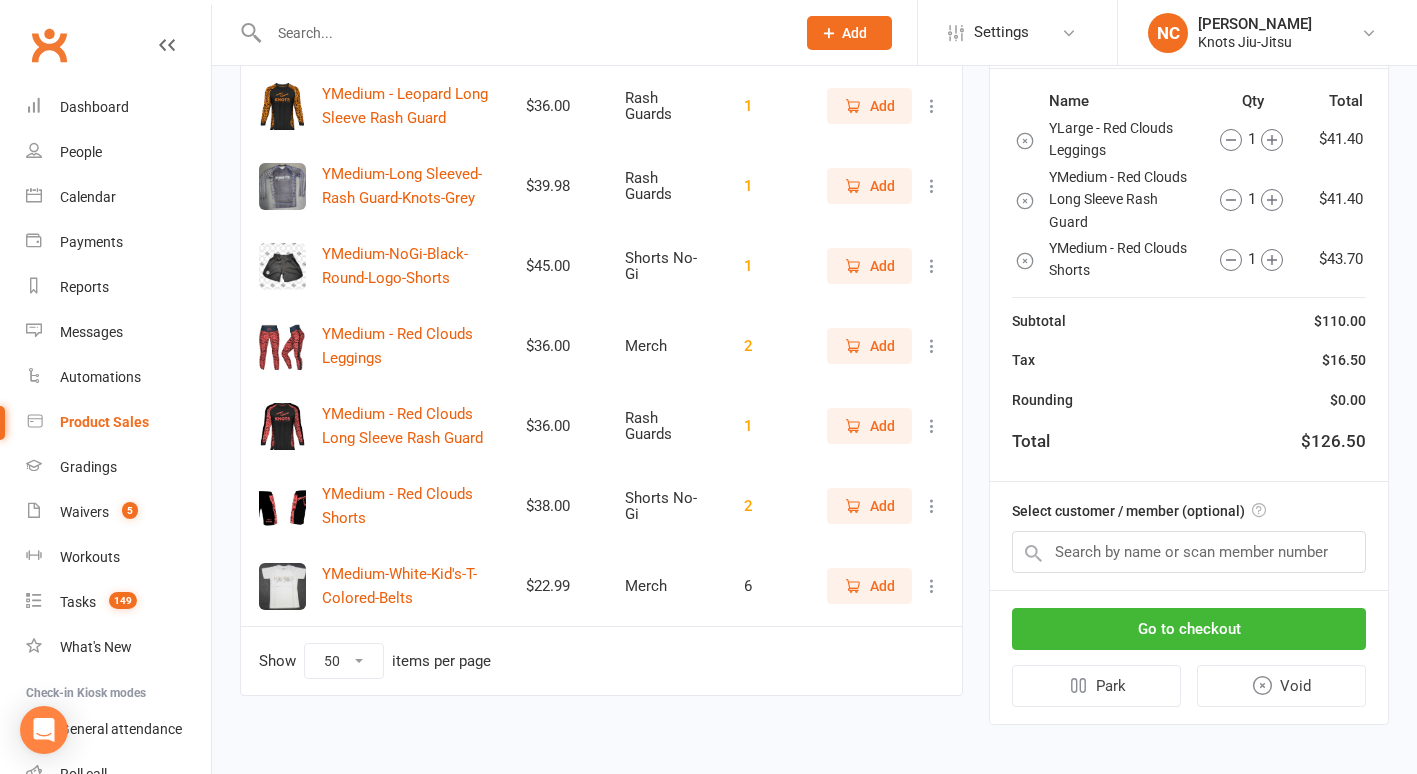 scroll, scrollTop: 1174, scrollLeft: 0, axis: vertical 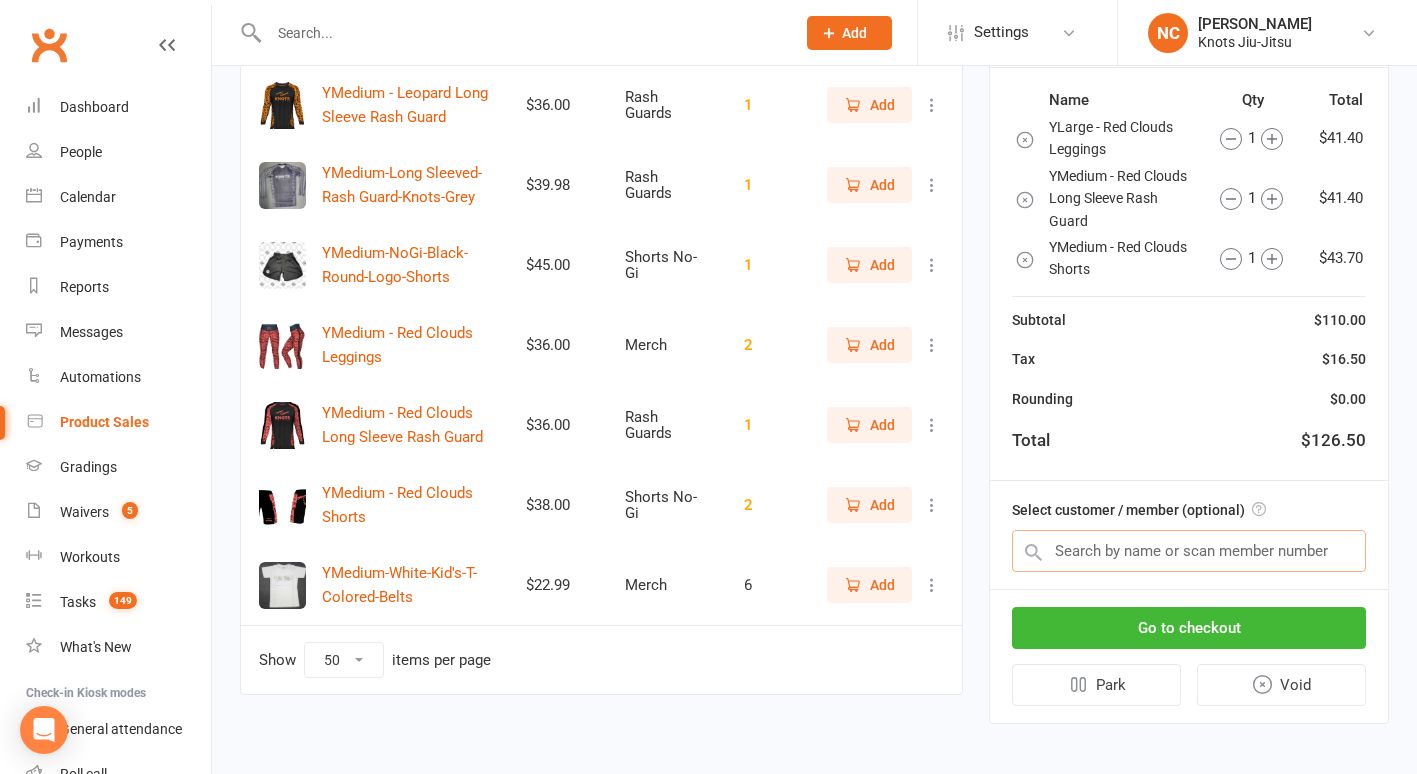 click at bounding box center [1189, 550] 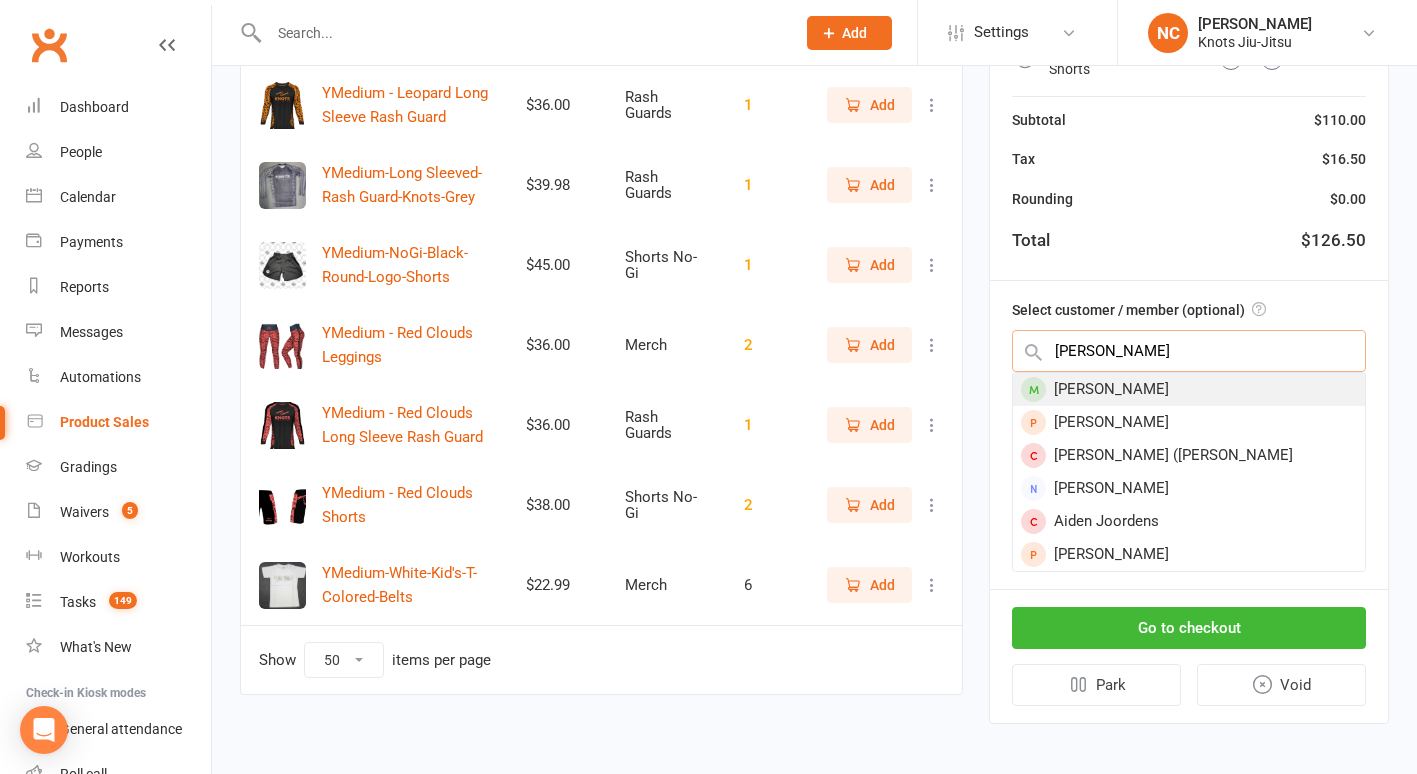type on "Eliza" 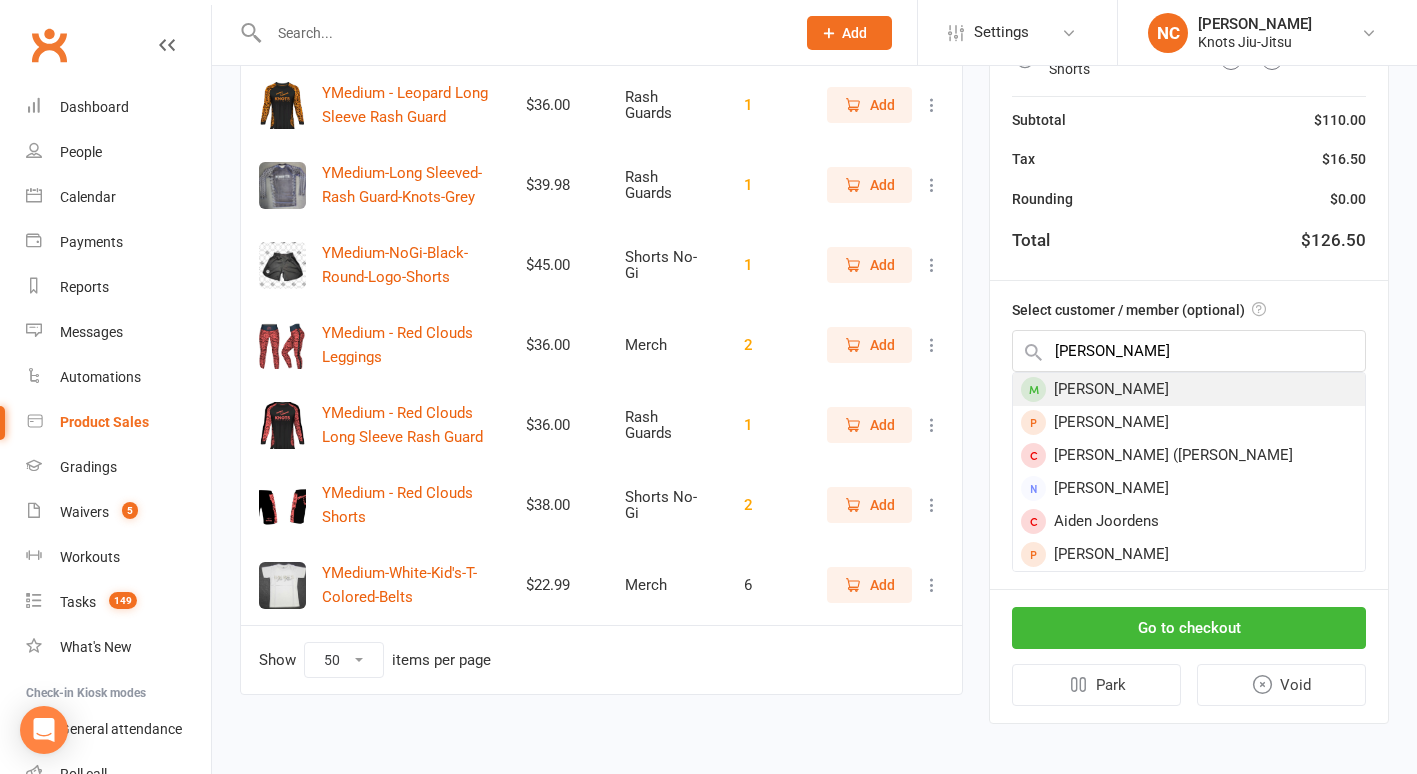 click on "[PERSON_NAME]" at bounding box center (1189, 388) 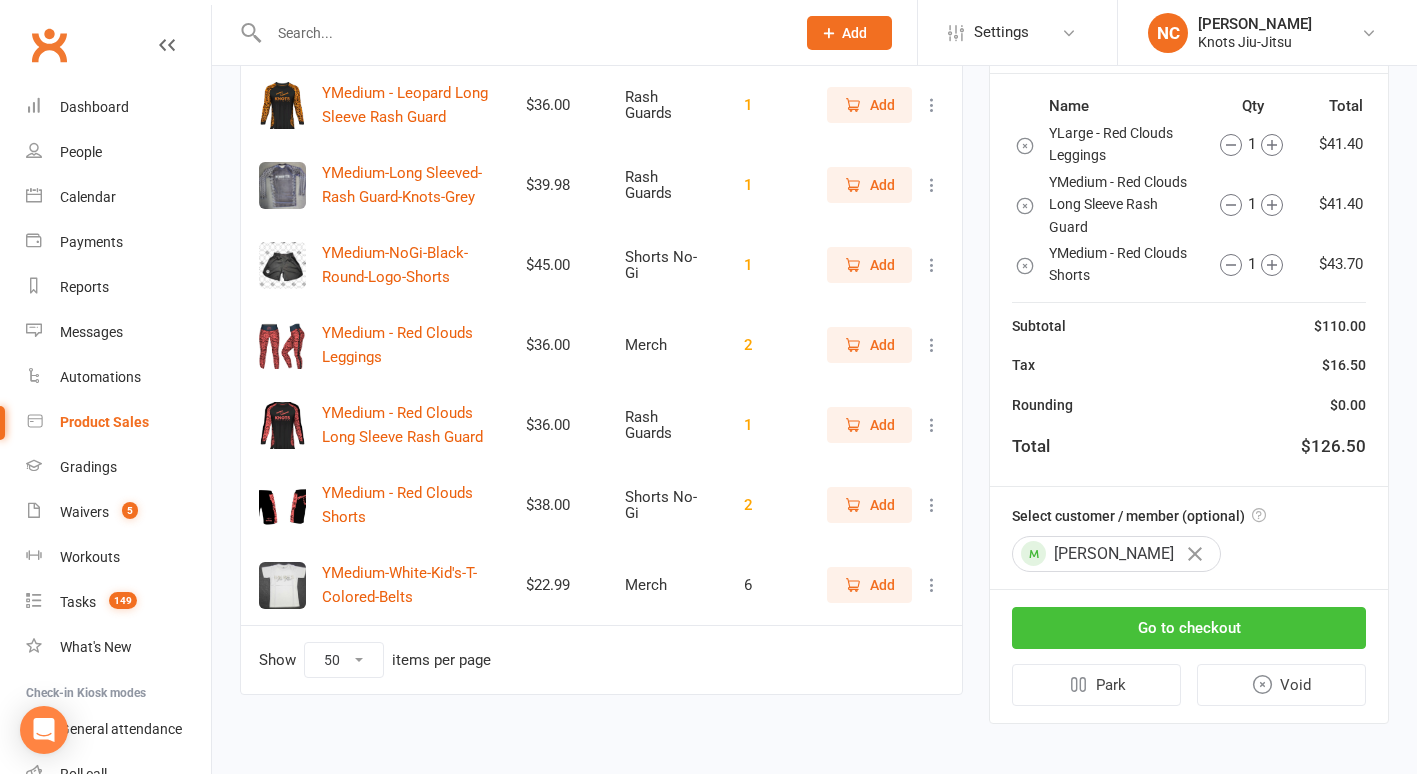 click on "Go to checkout" at bounding box center (1189, 627) 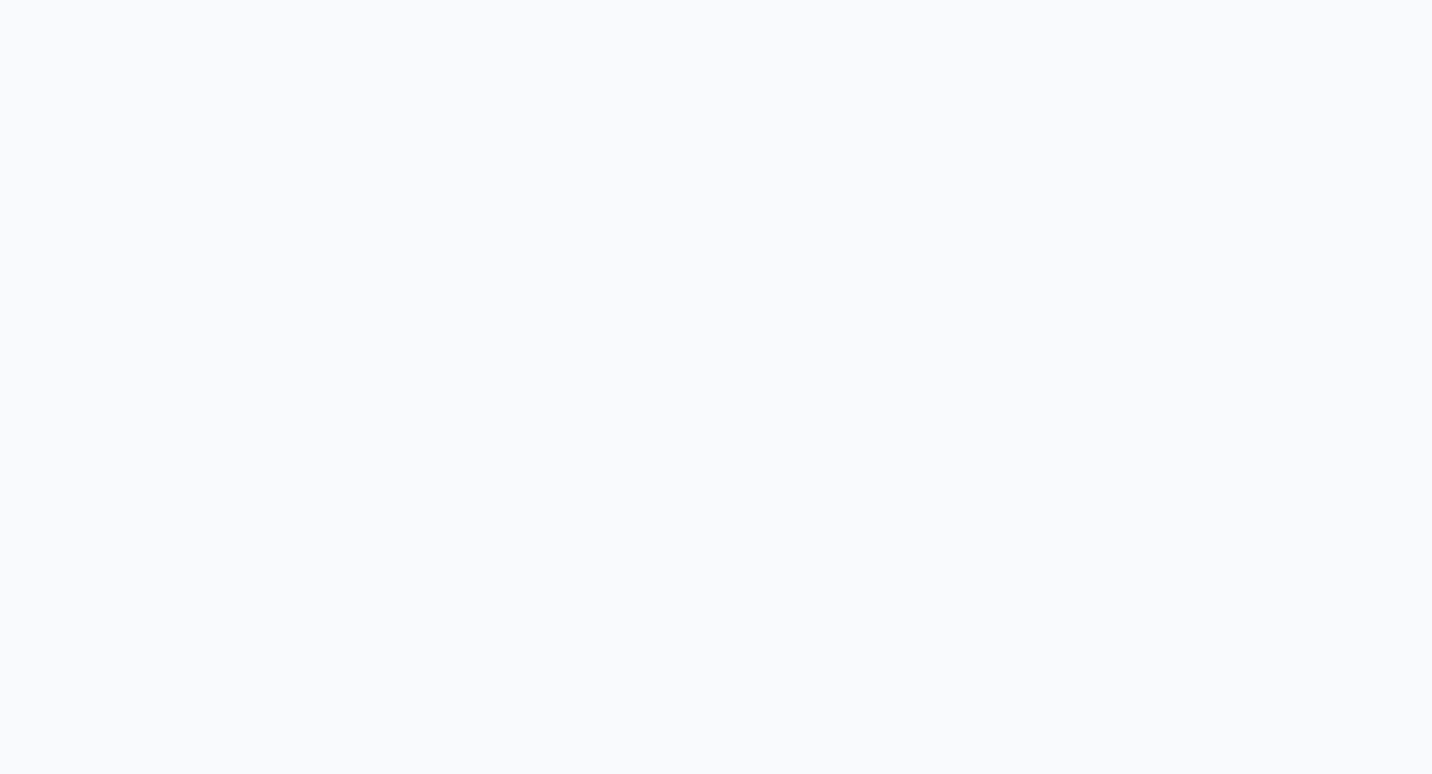 scroll, scrollTop: 0, scrollLeft: 0, axis: both 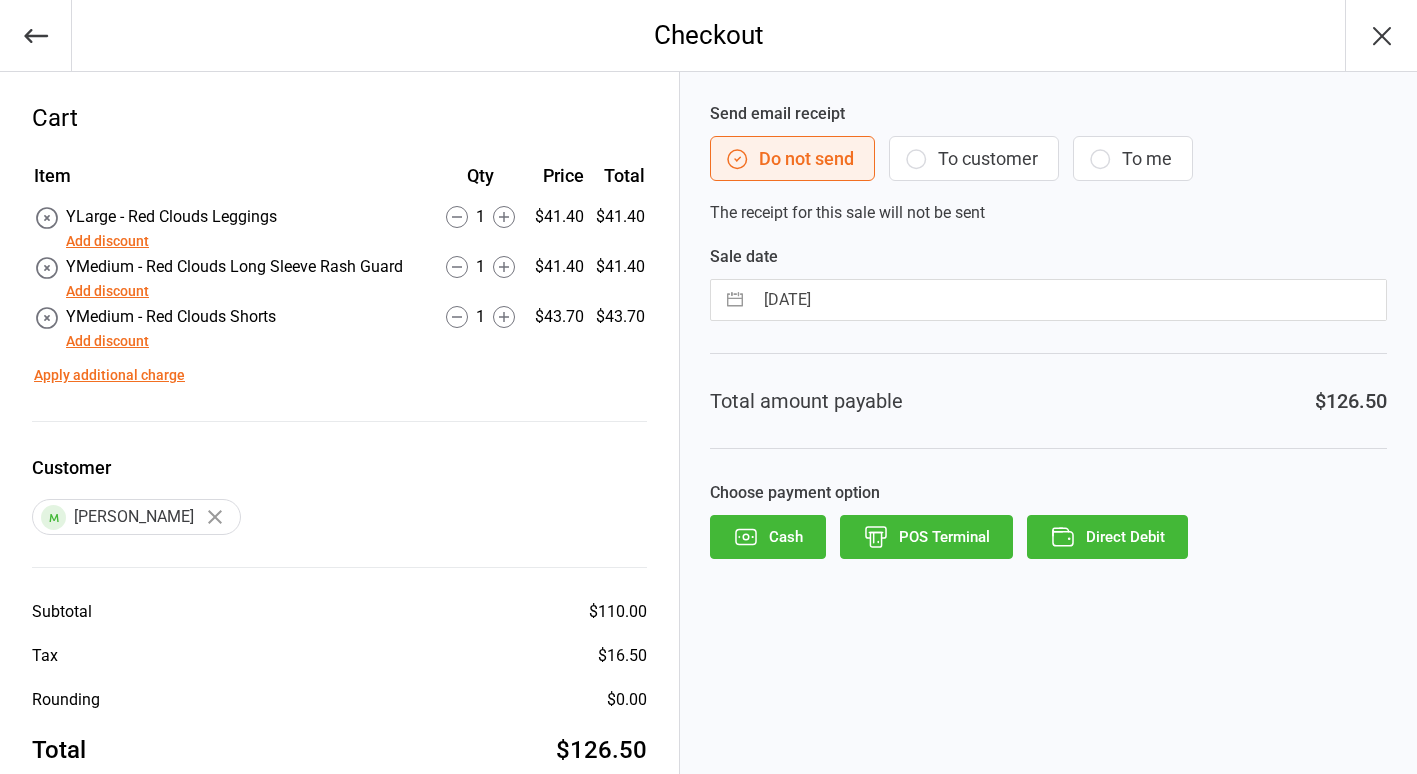 click on "To customer" at bounding box center [974, 158] 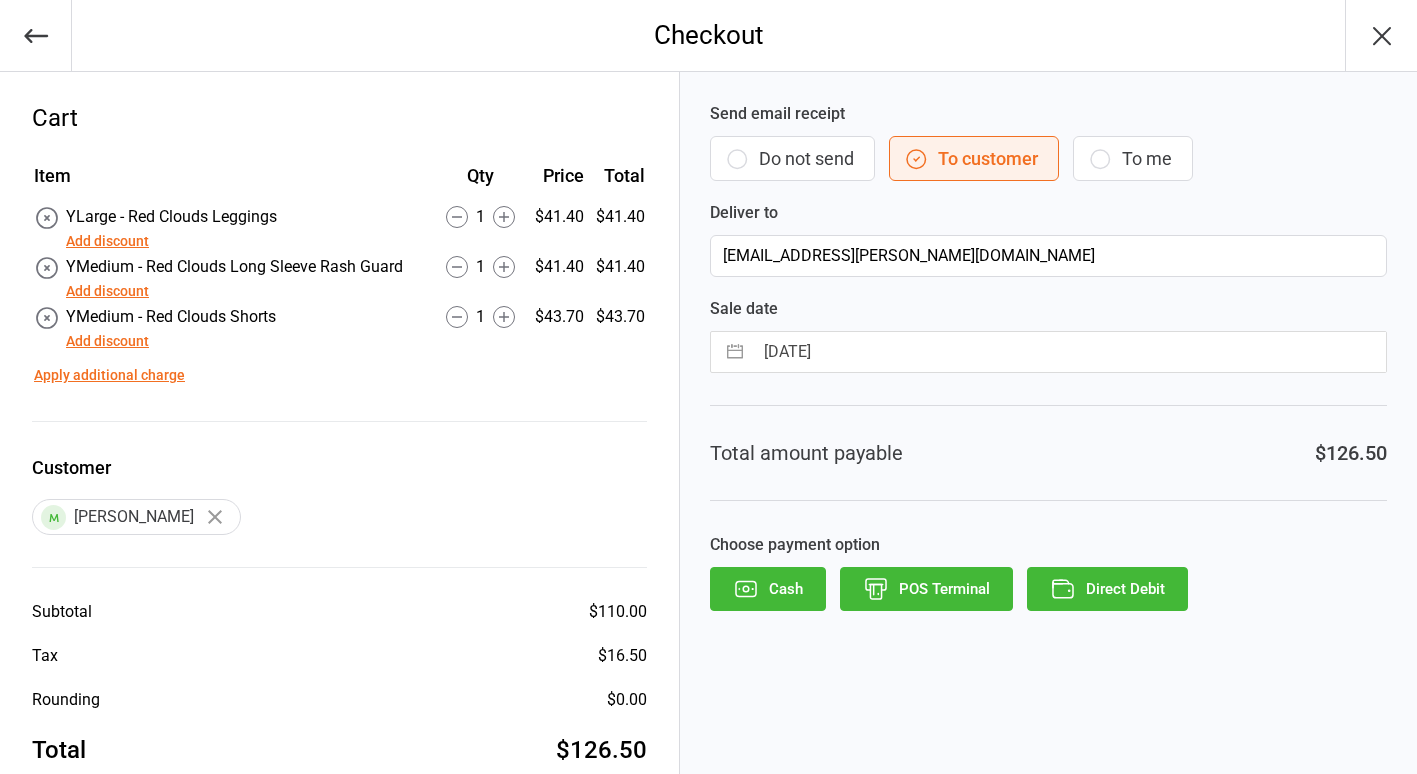 click on "Direct Debit" at bounding box center [1107, 589] 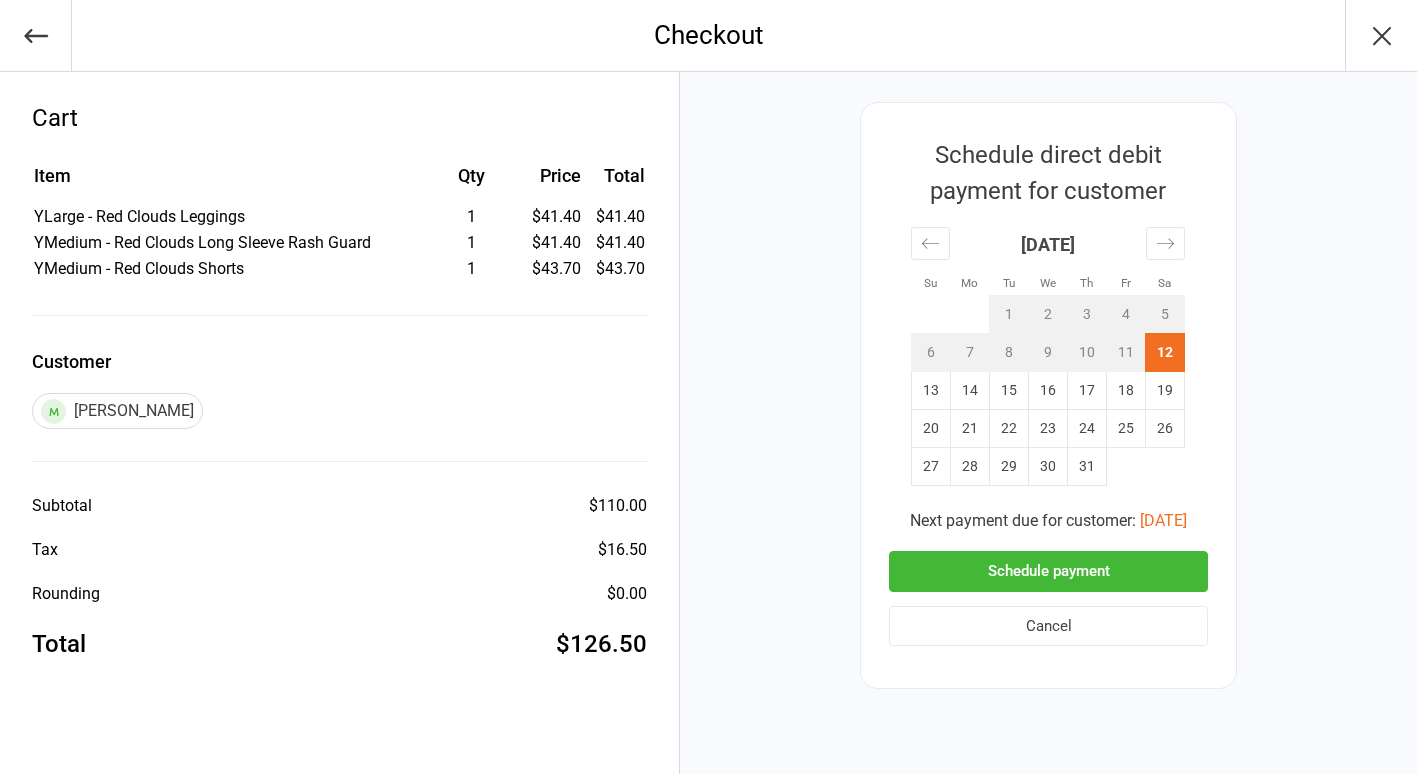 click on "Schedule payment" at bounding box center [1048, 571] 